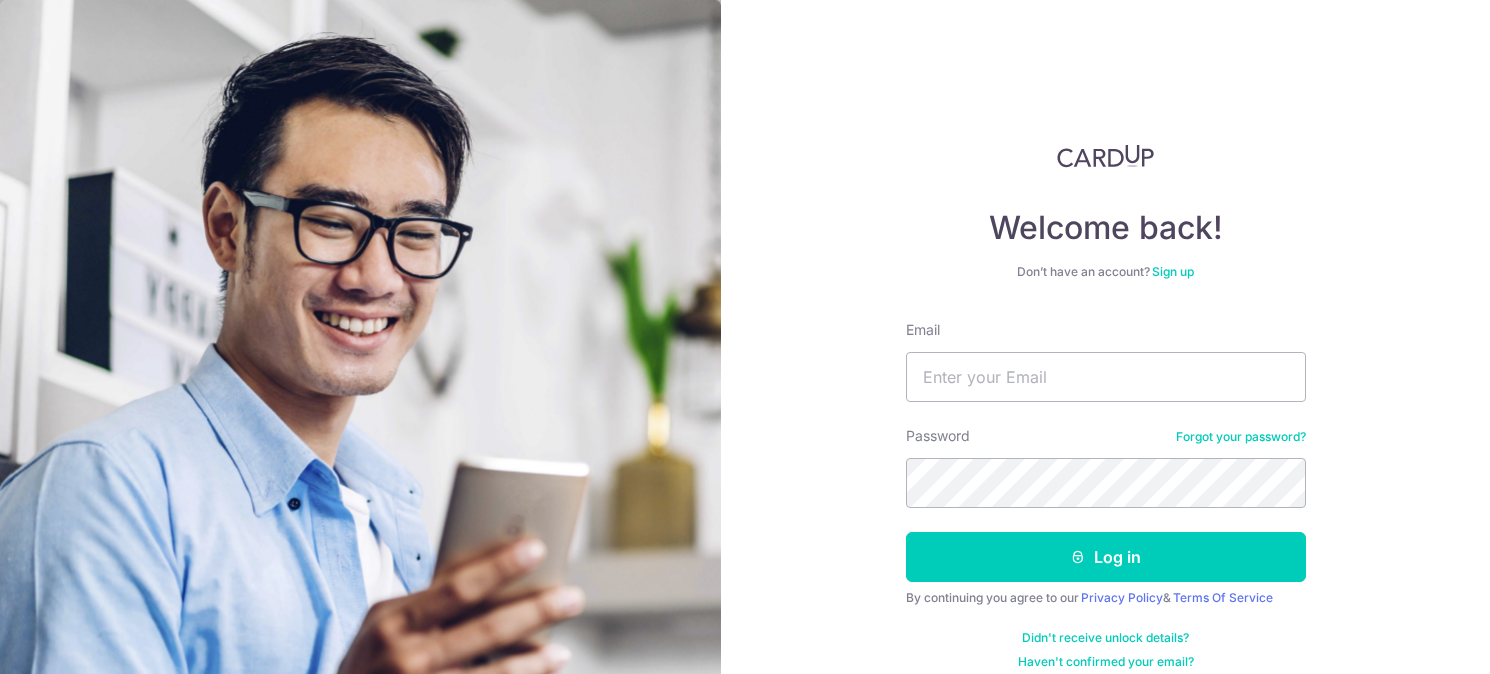 scroll, scrollTop: 0, scrollLeft: 0, axis: both 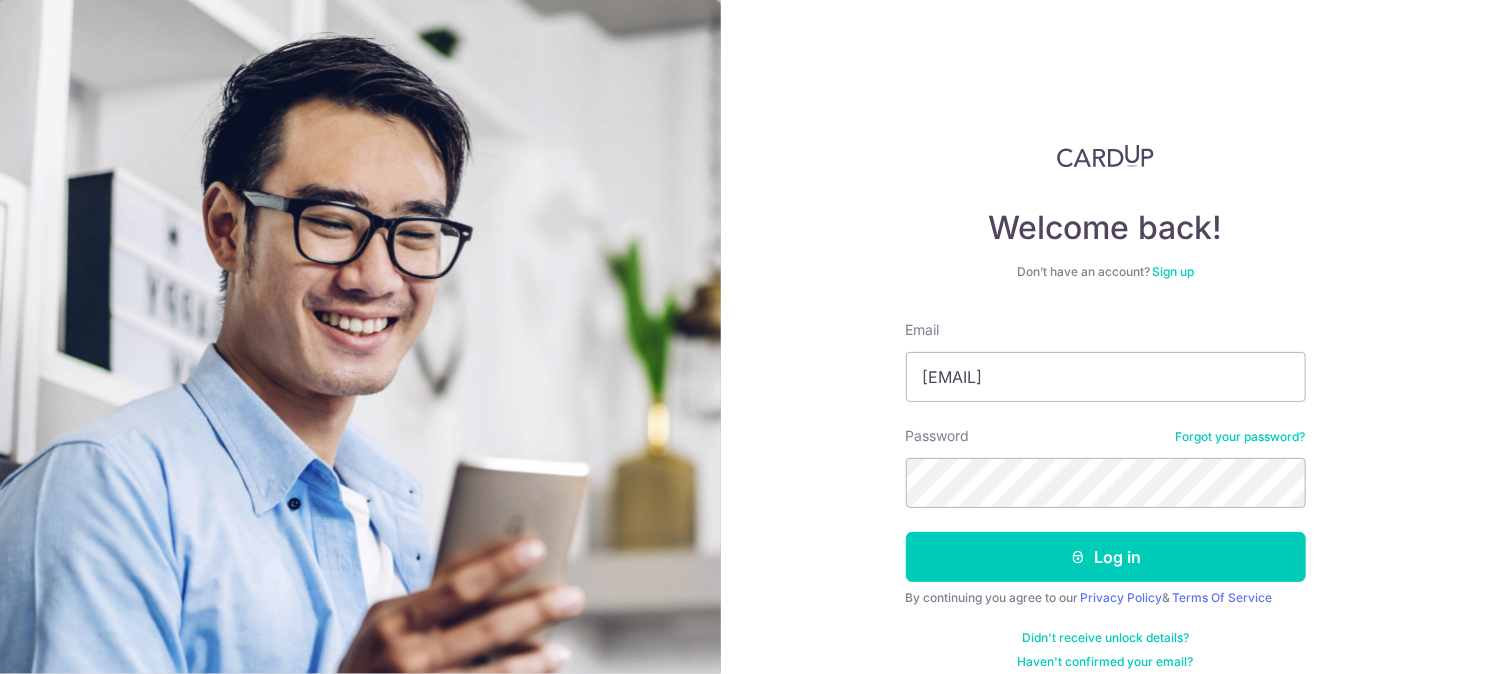 type on "[USERNAME]@[DOMAIN]" 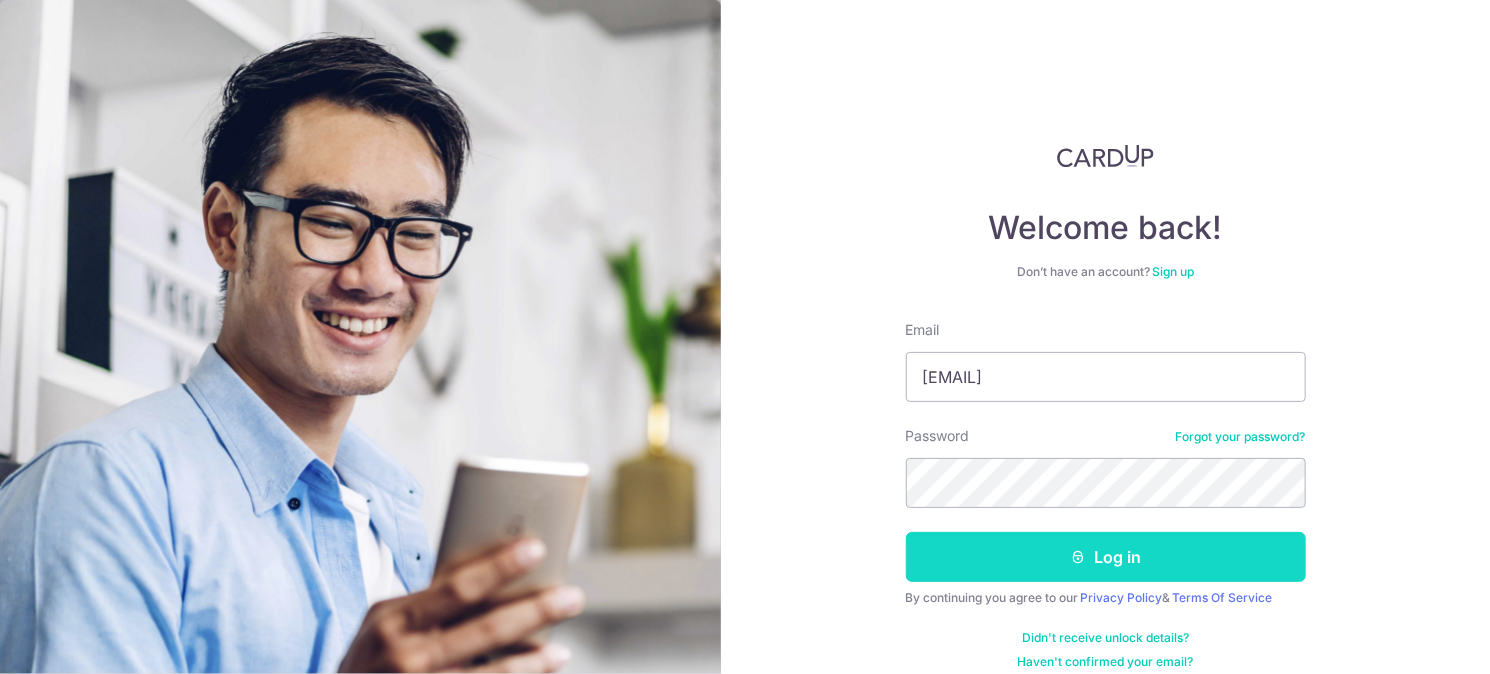 click on "Log in" at bounding box center [1106, 557] 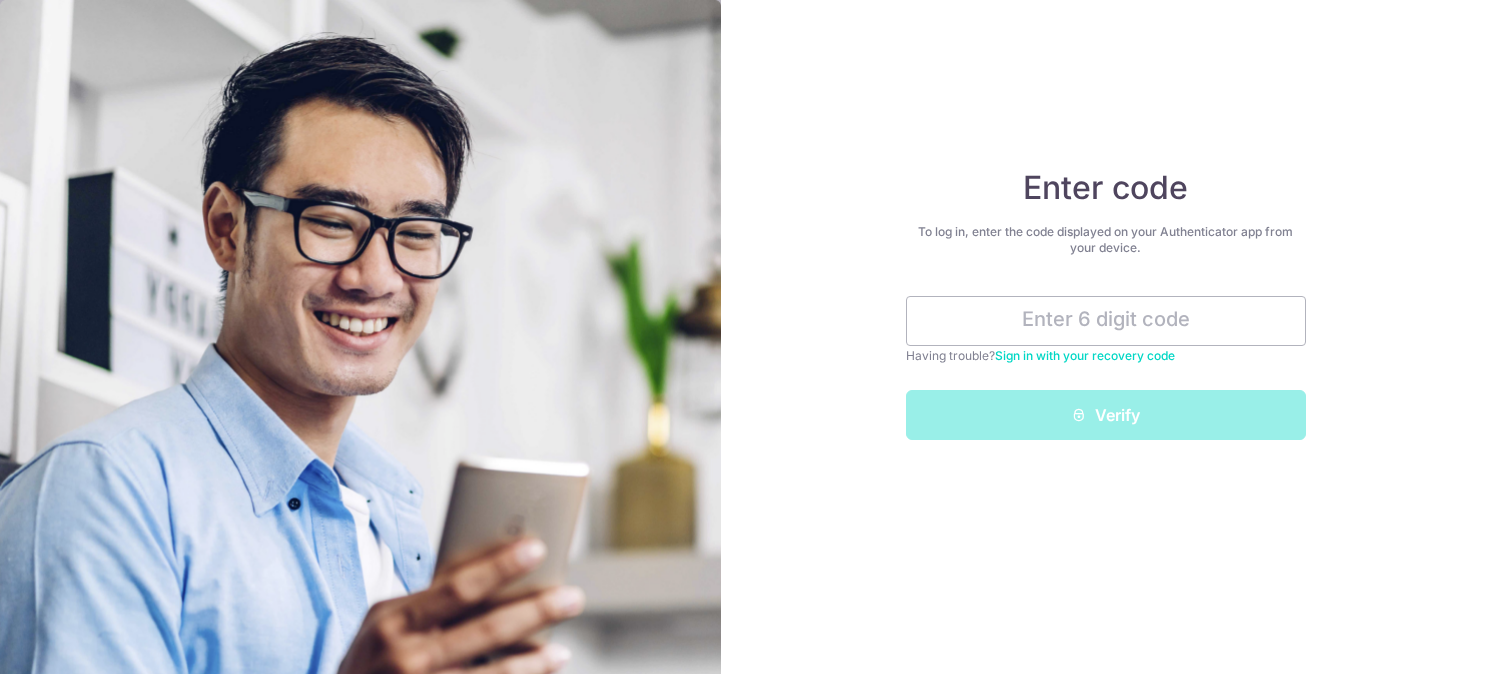 scroll, scrollTop: 0, scrollLeft: 0, axis: both 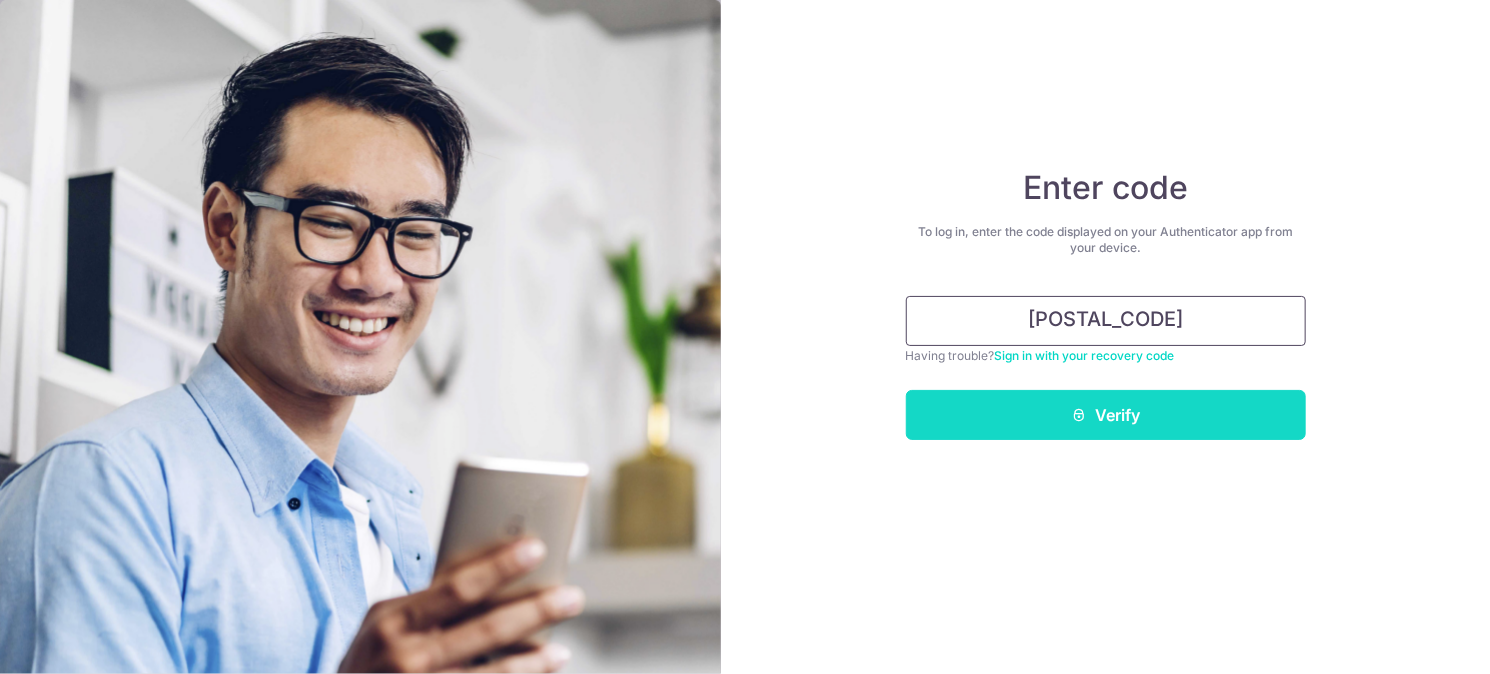 type on "389057" 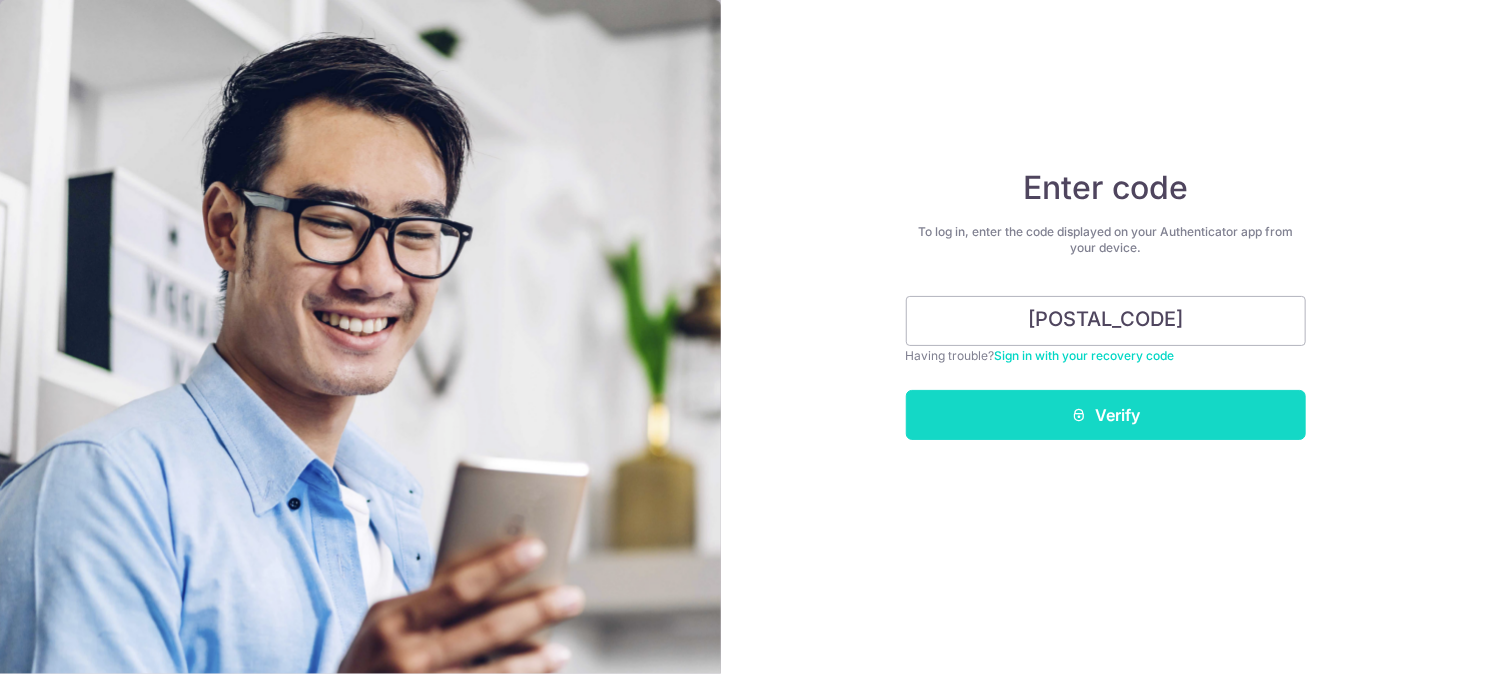 click on "Verify" at bounding box center (1106, 415) 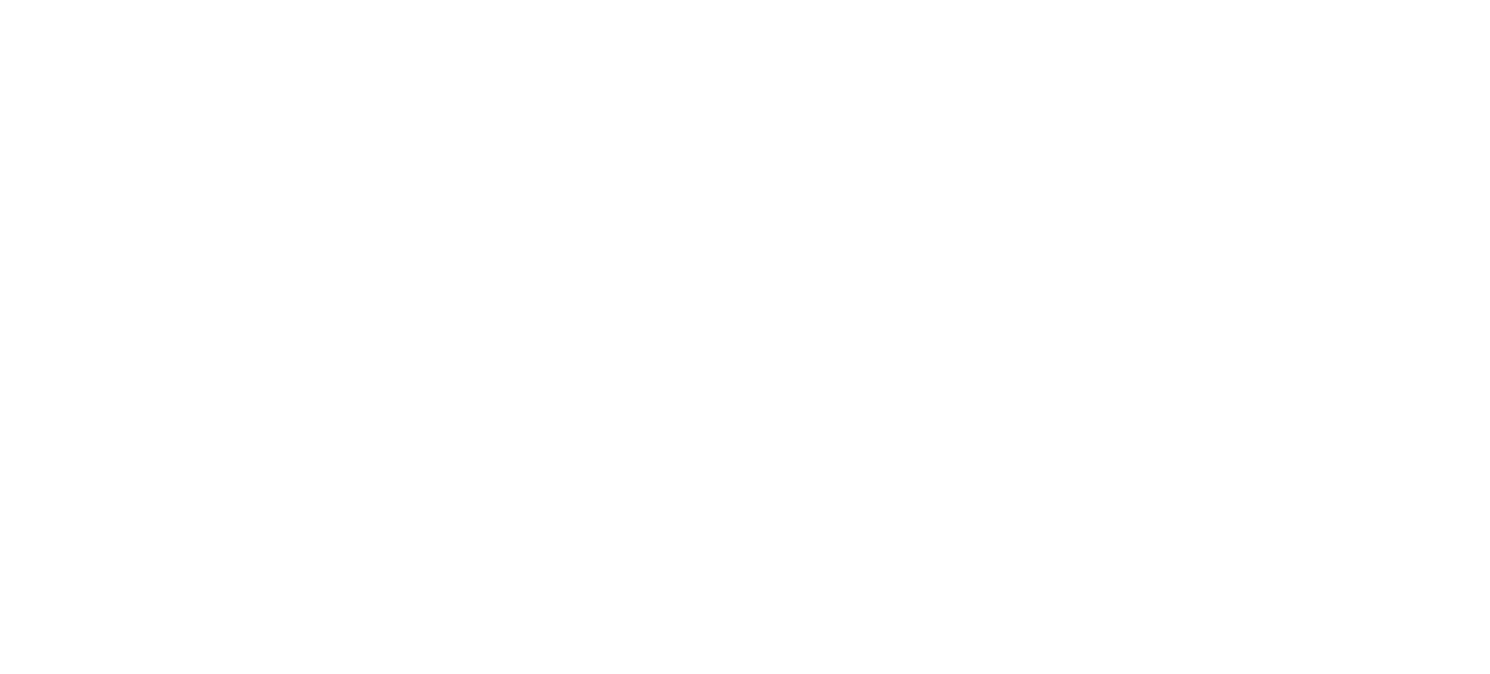 scroll, scrollTop: 0, scrollLeft: 0, axis: both 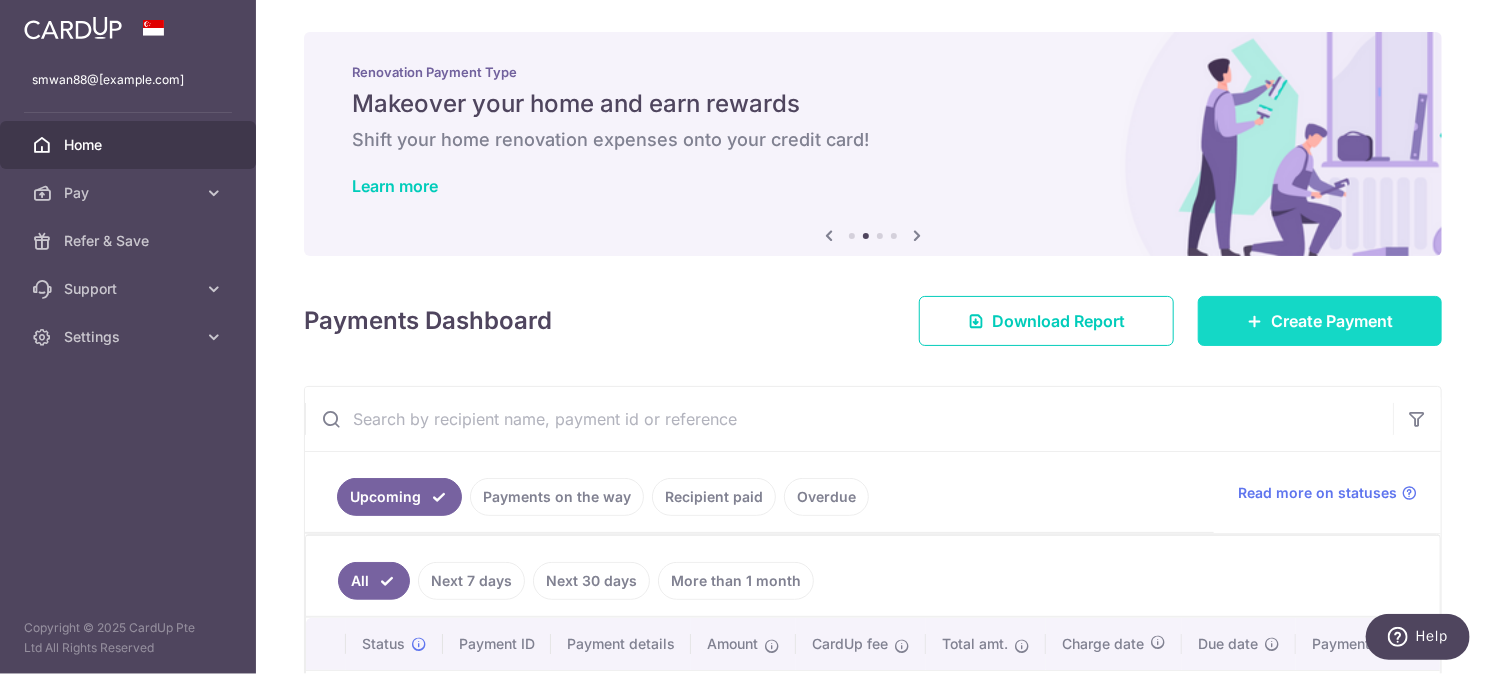 click on "Create Payment" at bounding box center [1332, 321] 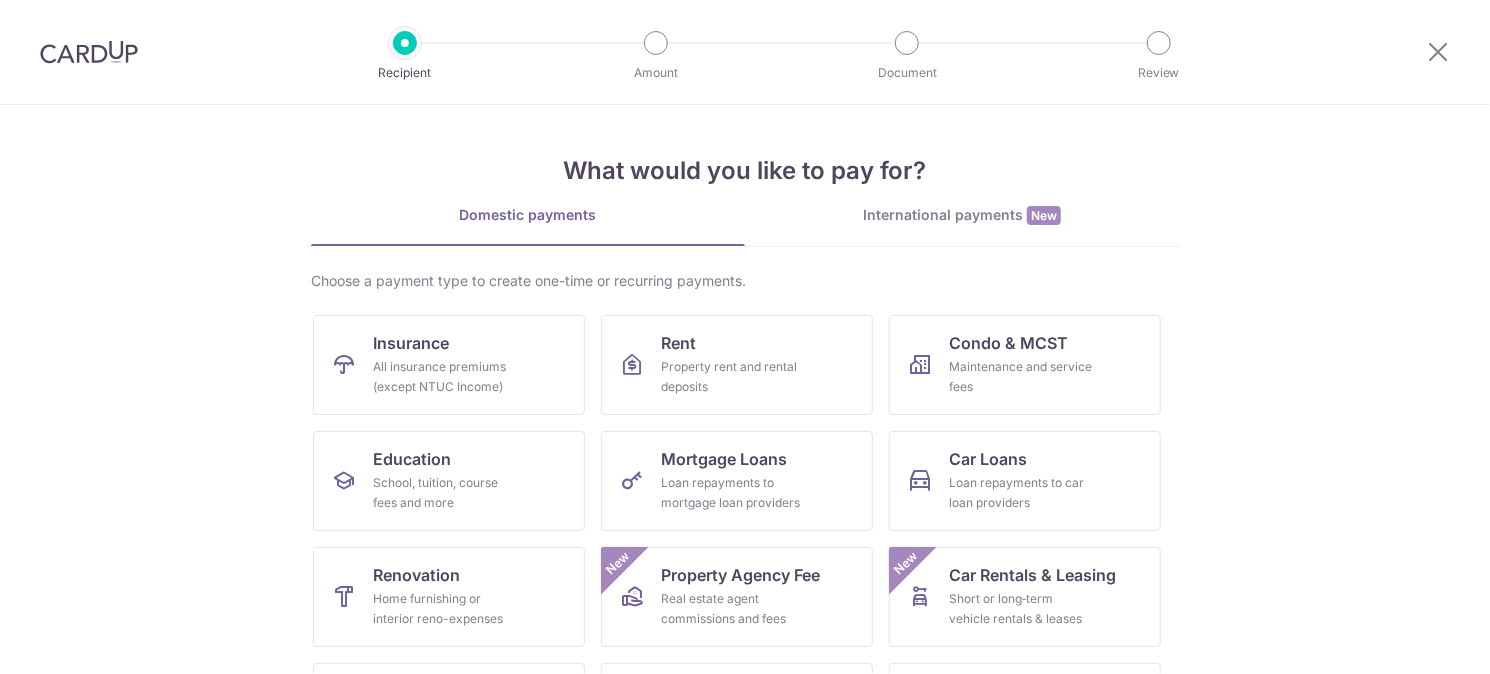 scroll, scrollTop: 0, scrollLeft: 0, axis: both 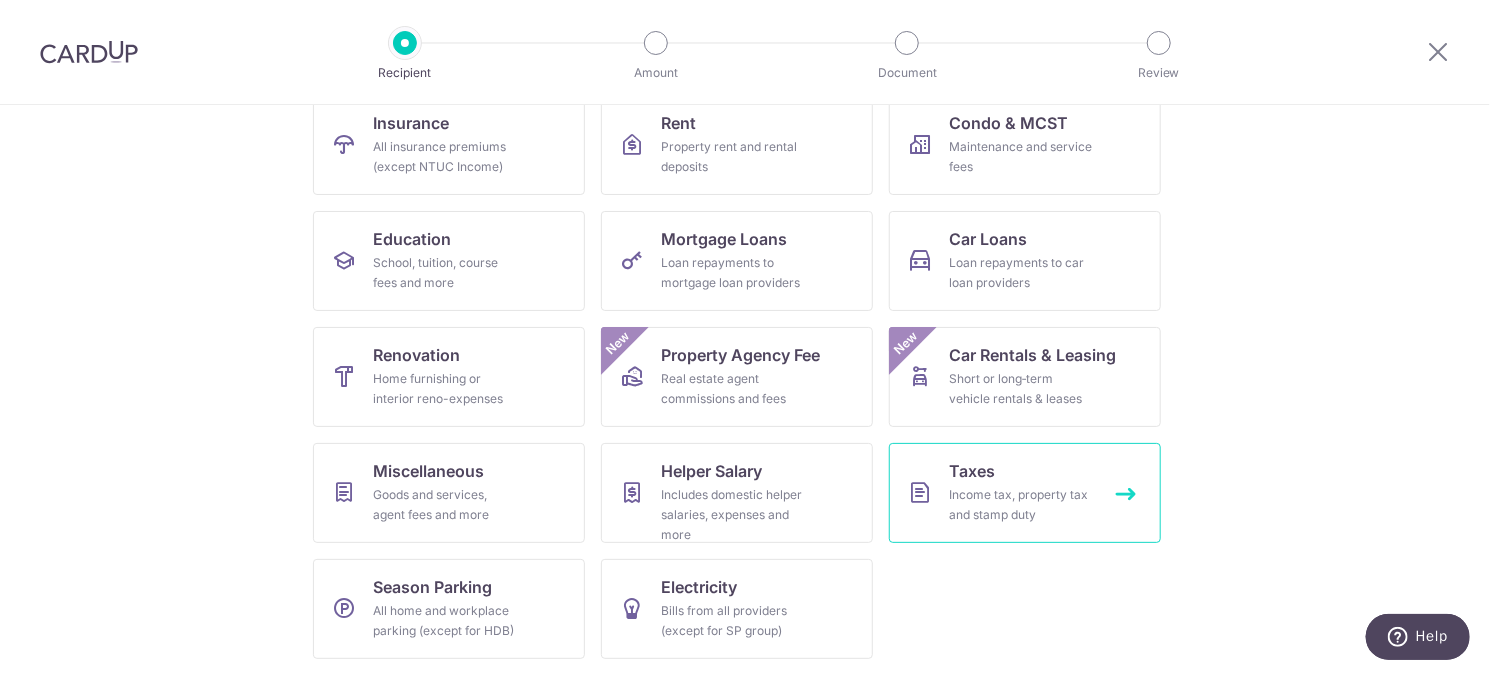 click on "Taxes" at bounding box center [972, 471] 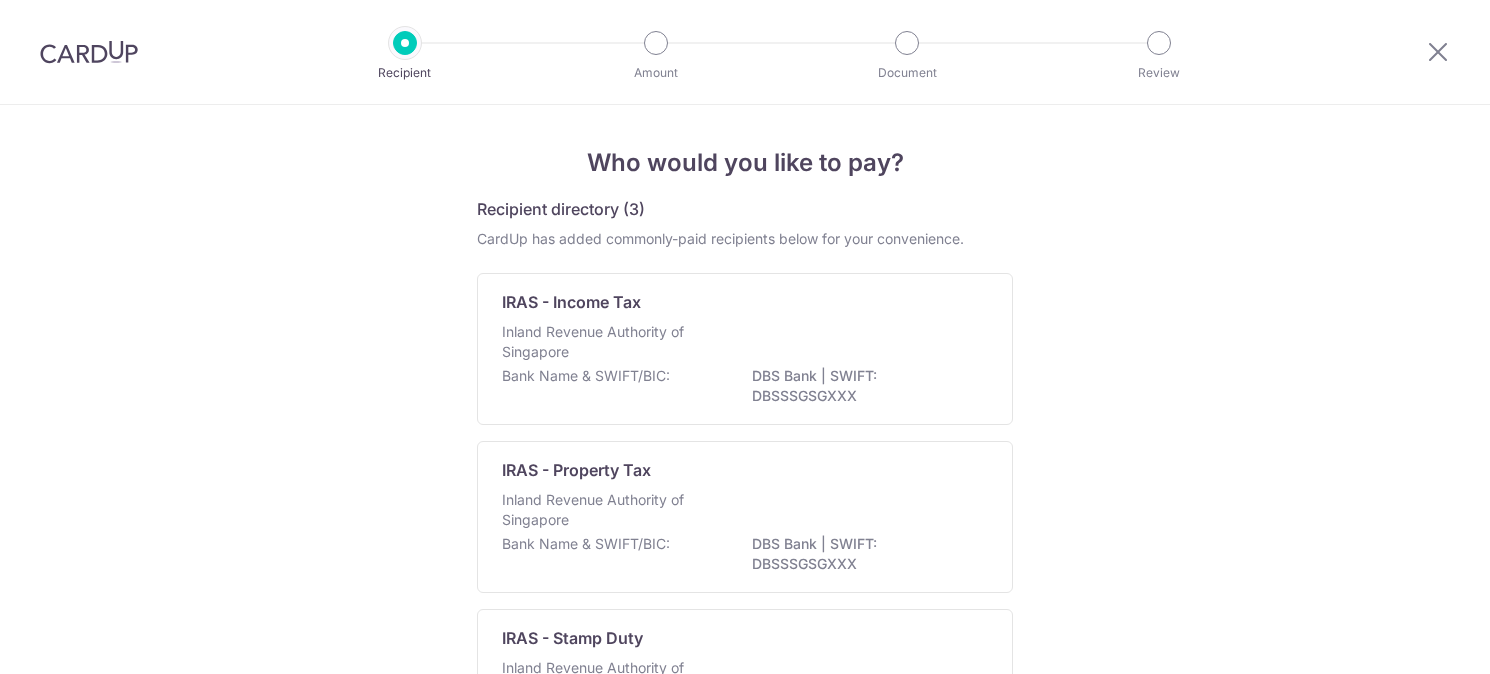 scroll, scrollTop: 0, scrollLeft: 0, axis: both 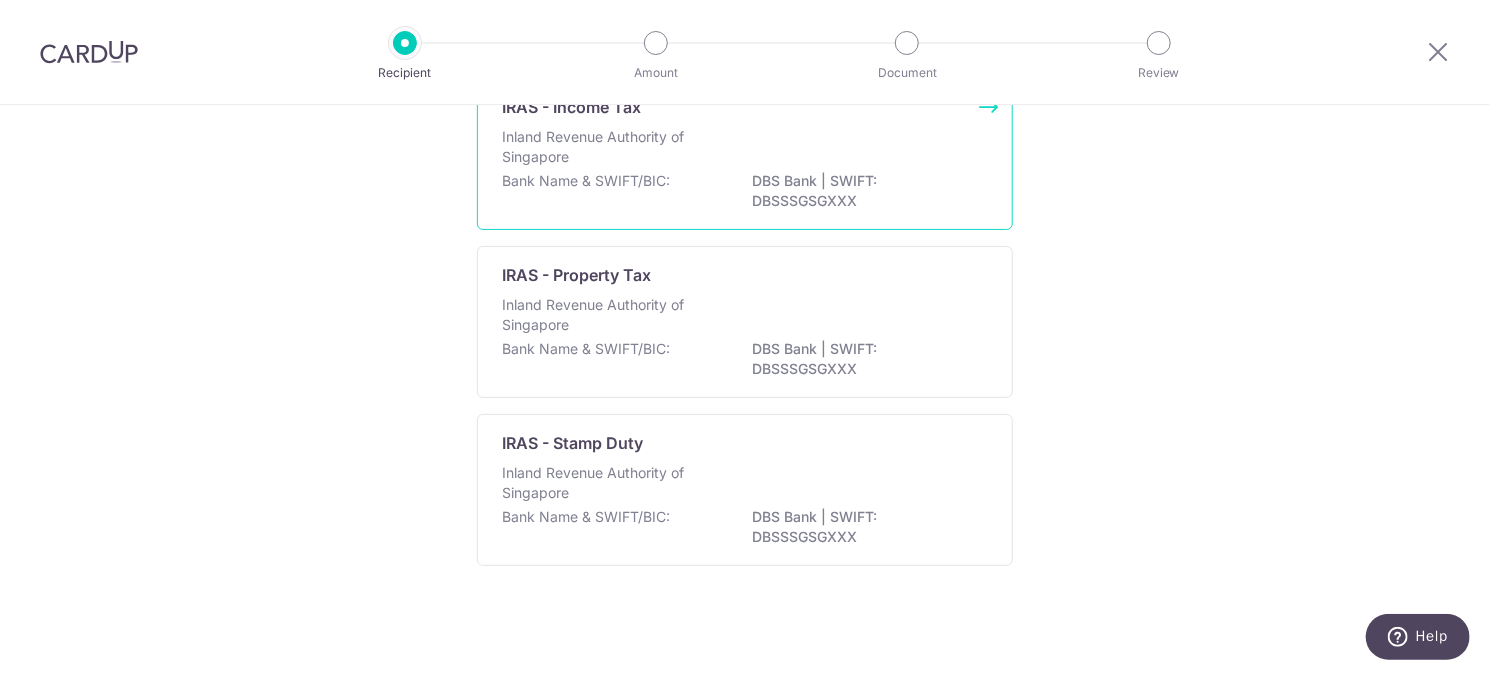 click on "Inland Revenue Authority of Singapore" at bounding box center [608, 147] 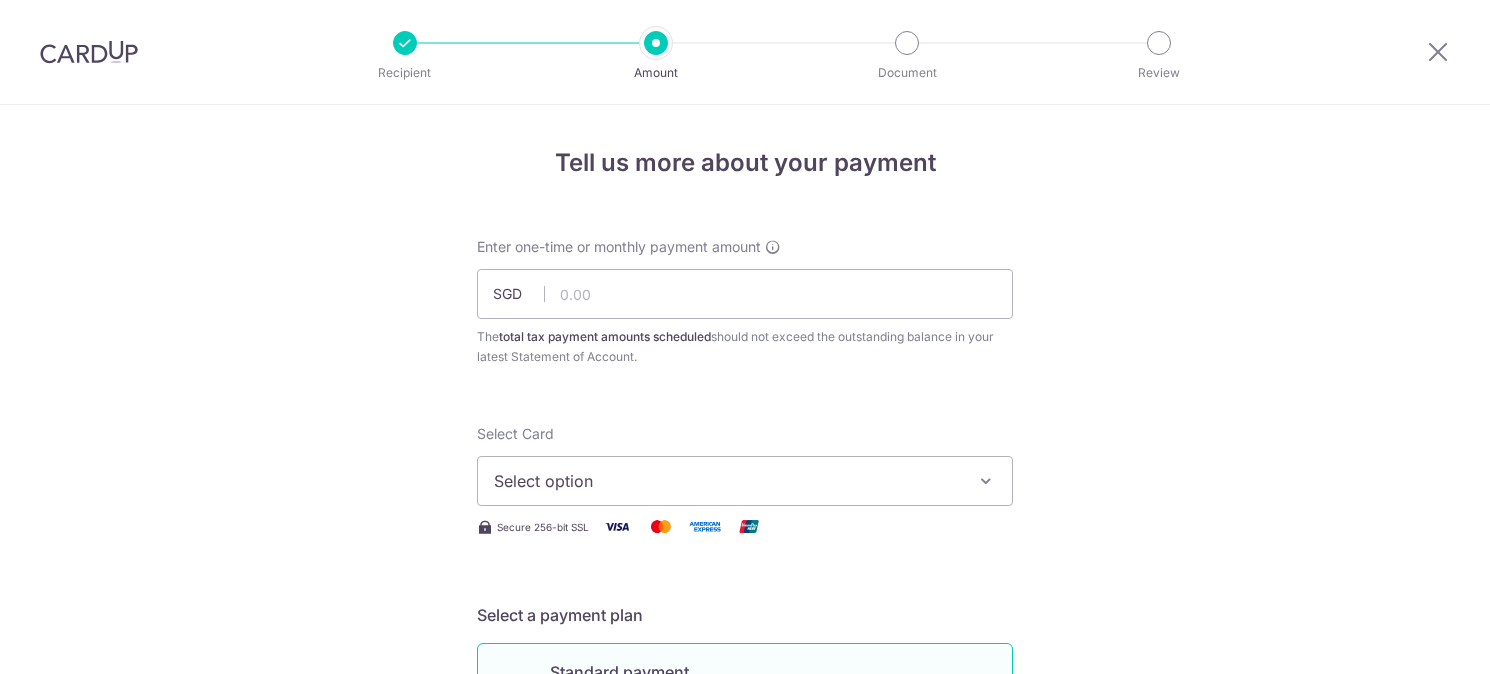 scroll, scrollTop: 0, scrollLeft: 0, axis: both 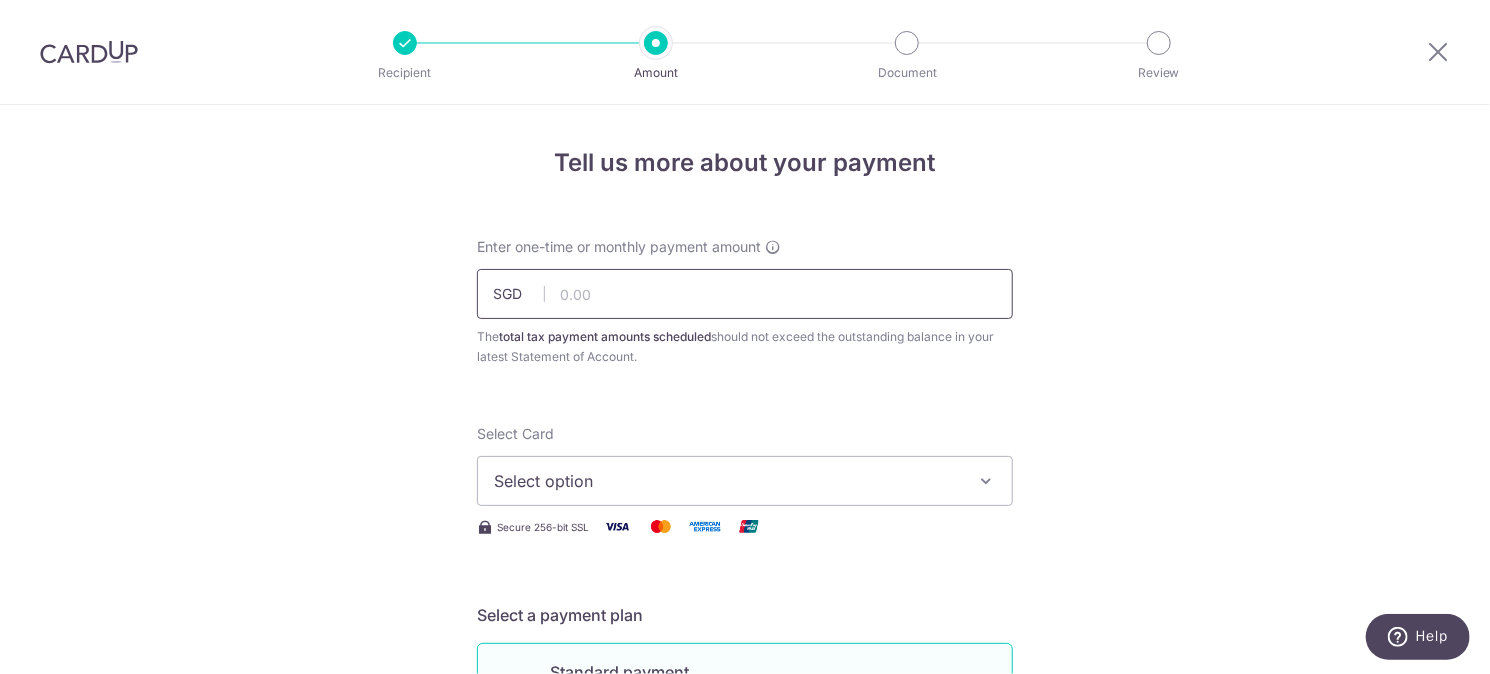 click at bounding box center [745, 294] 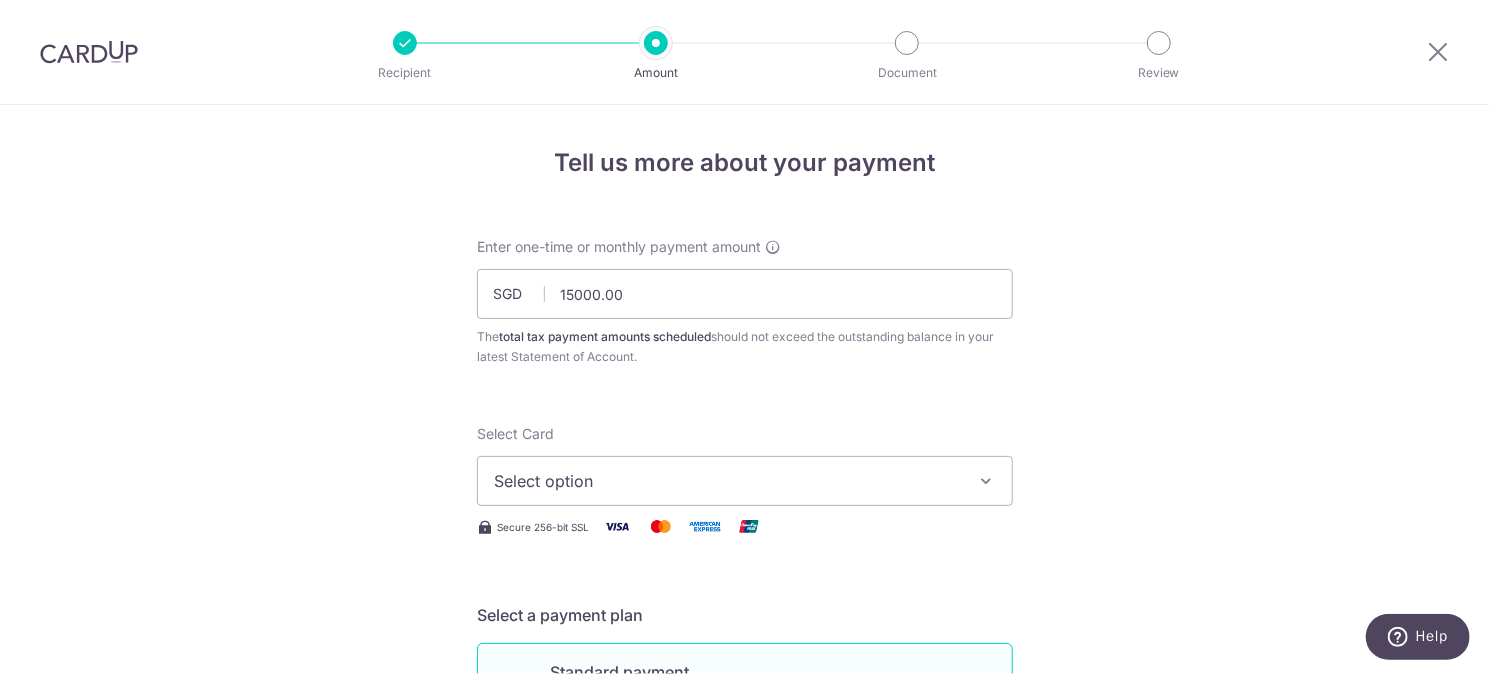 type on "15,000.00" 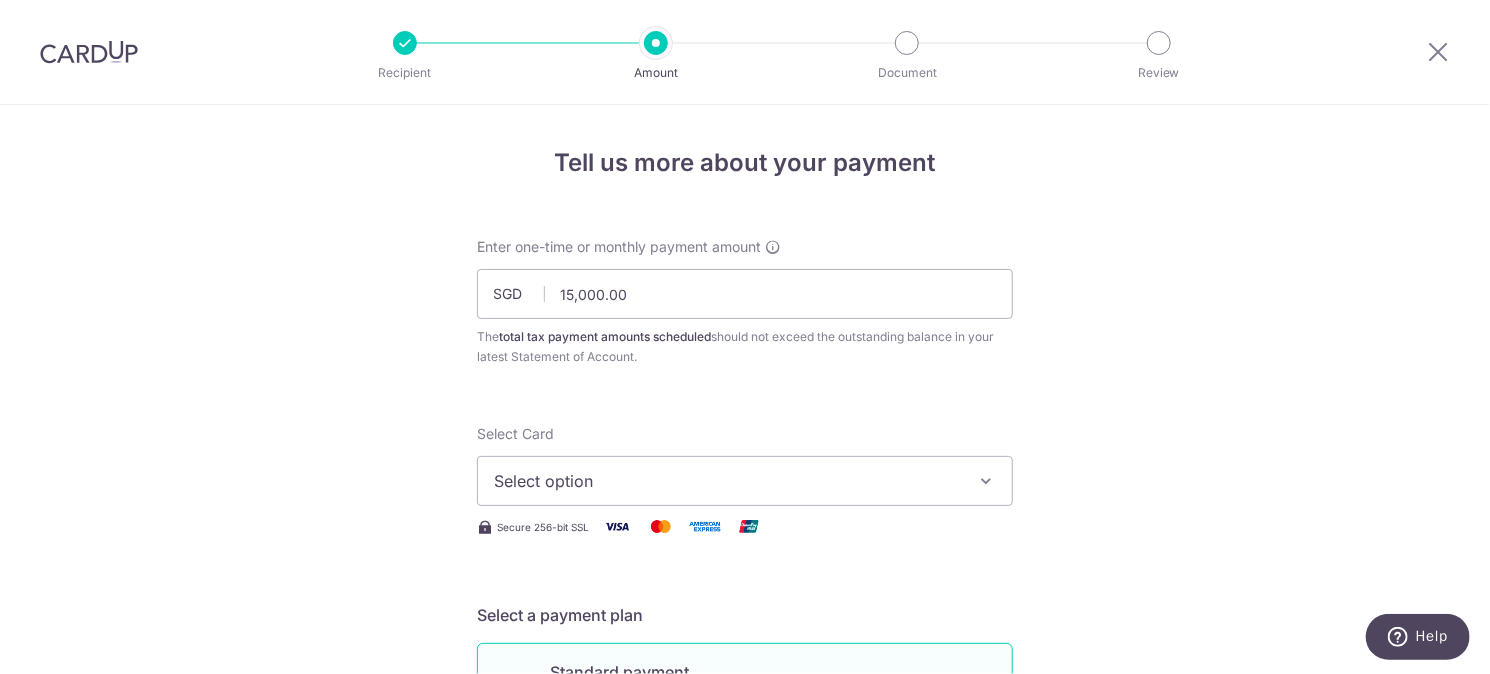 click on "Select option" at bounding box center [727, 481] 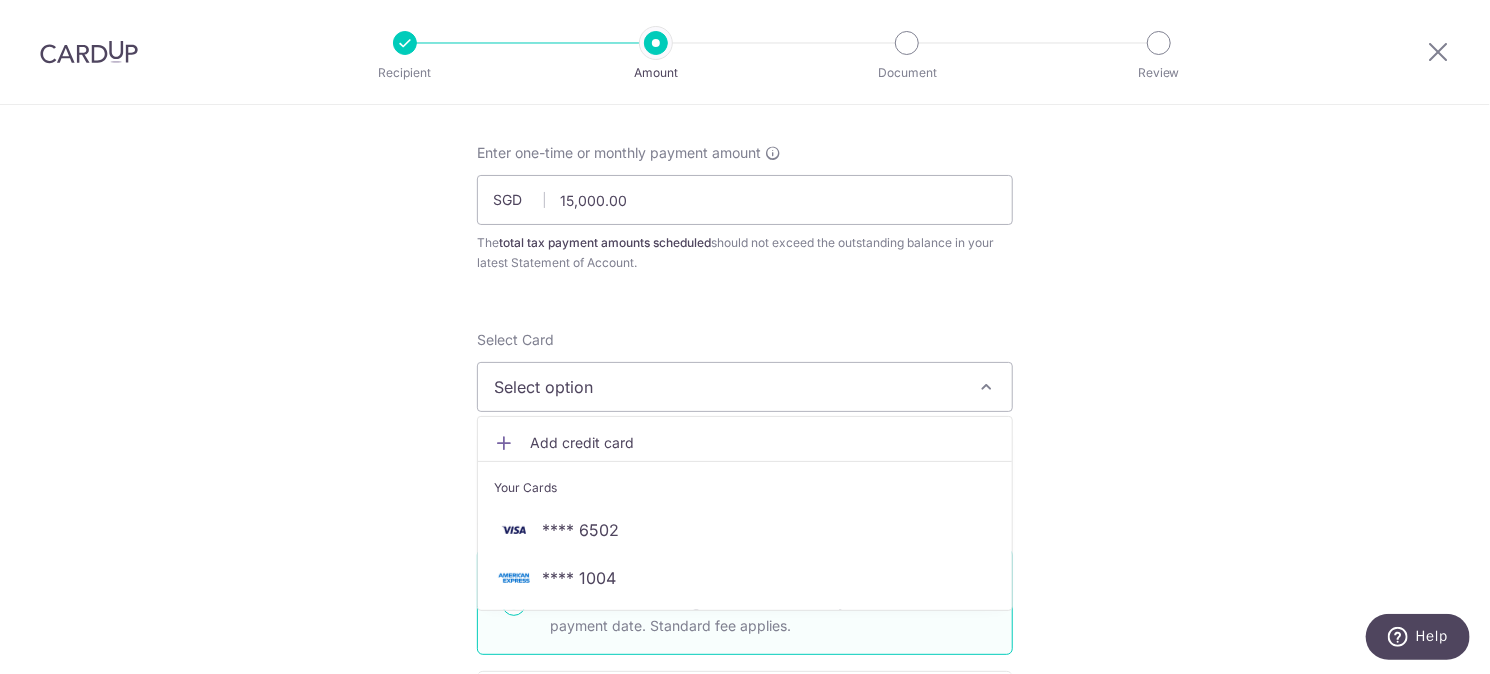 scroll, scrollTop: 200, scrollLeft: 0, axis: vertical 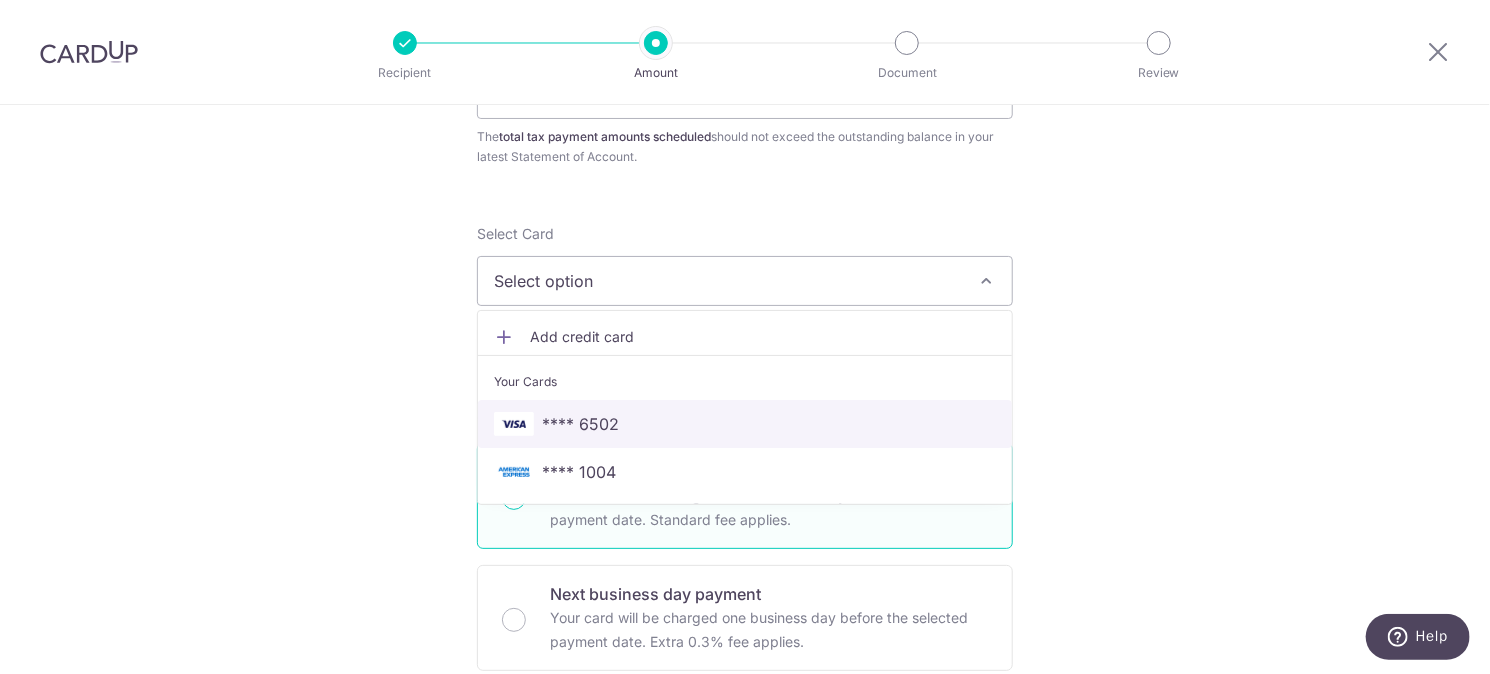 click on "**** 6502" at bounding box center [745, 424] 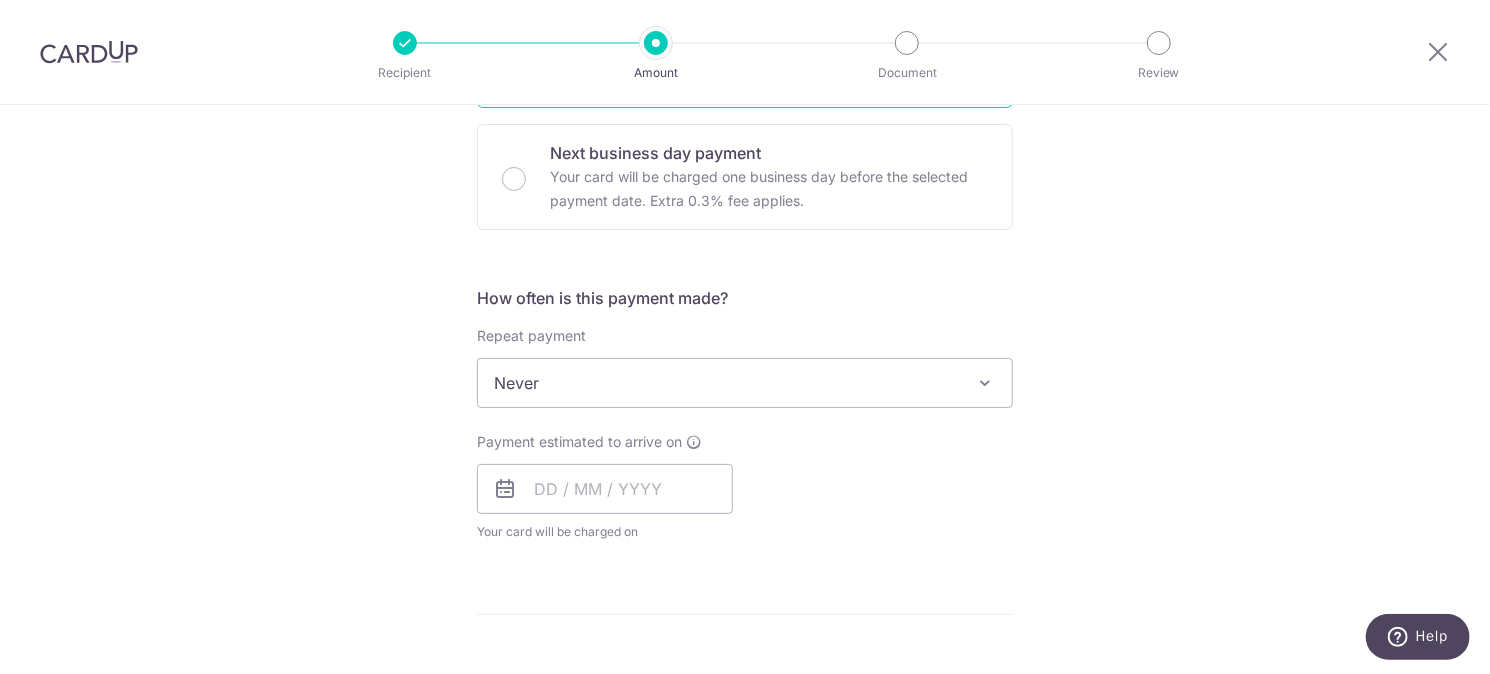 scroll, scrollTop: 700, scrollLeft: 0, axis: vertical 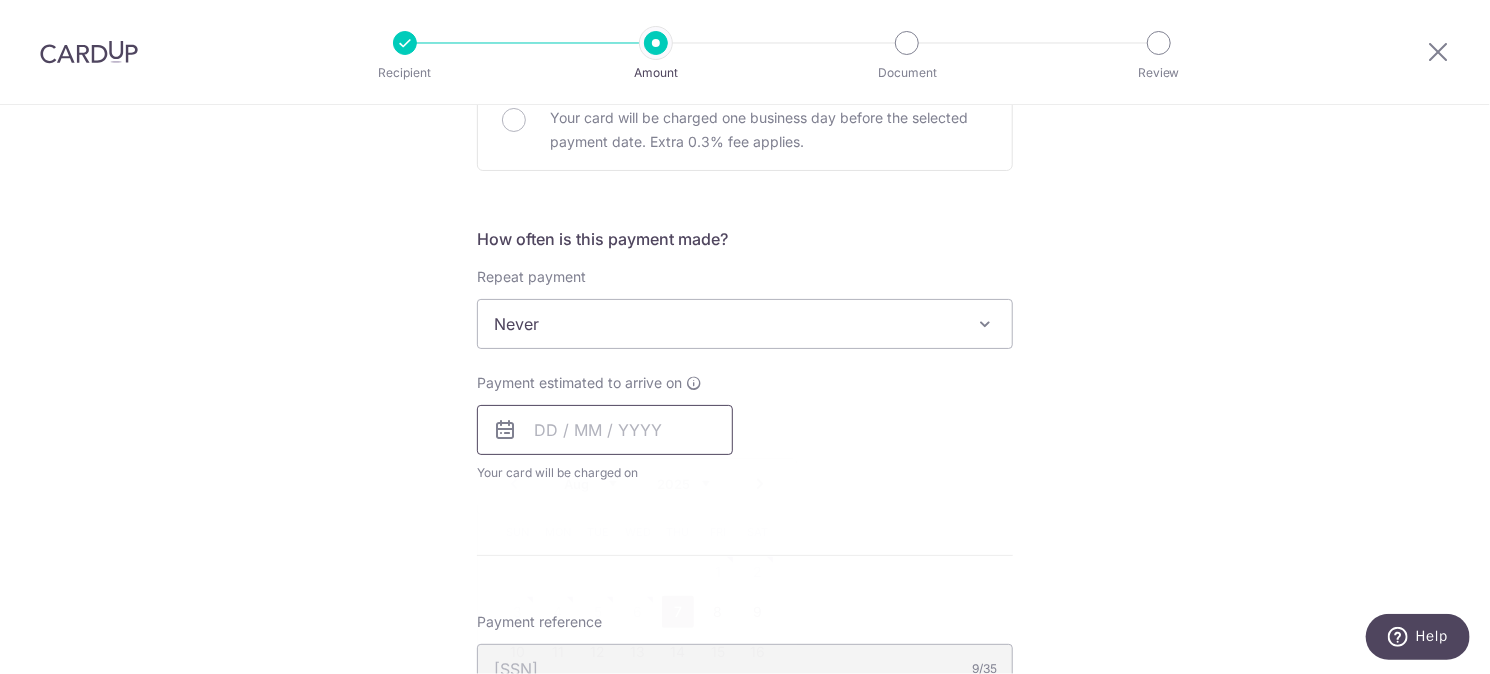 click at bounding box center [605, 430] 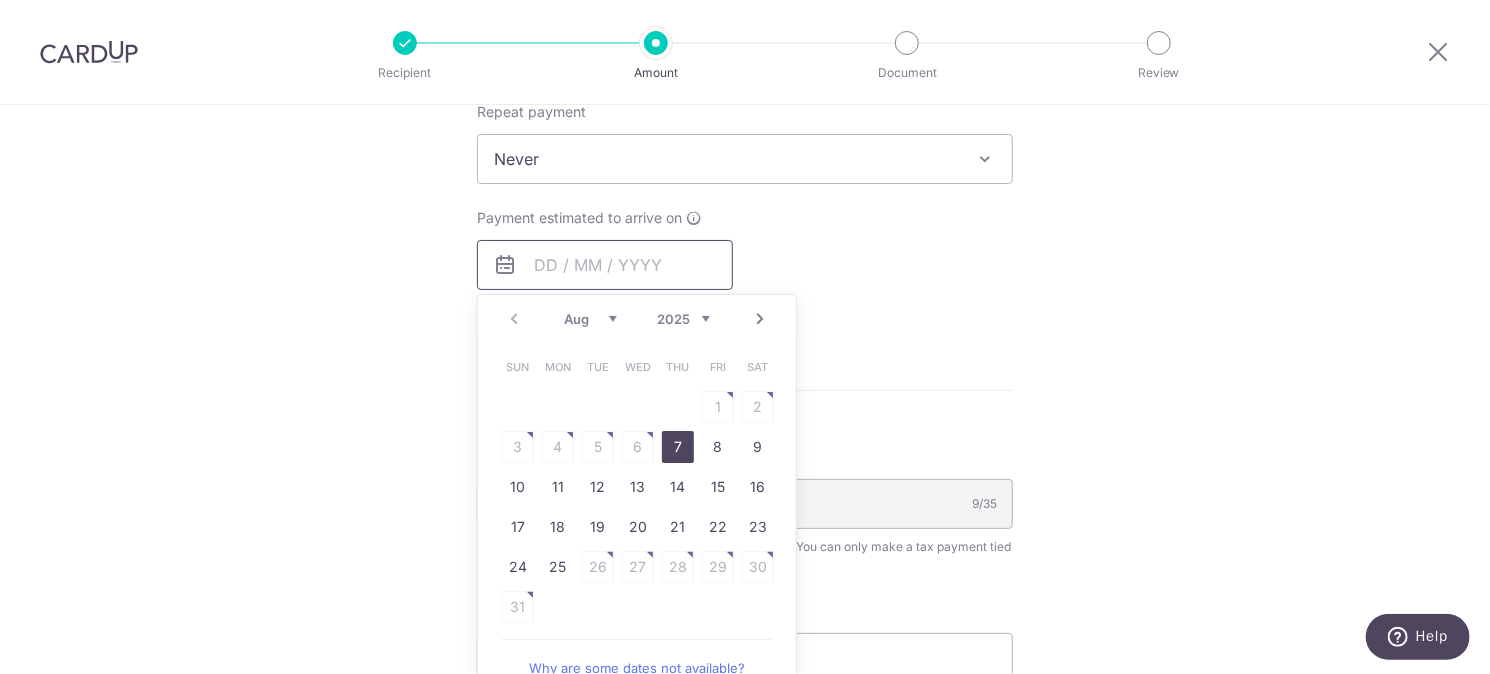 scroll, scrollTop: 900, scrollLeft: 0, axis: vertical 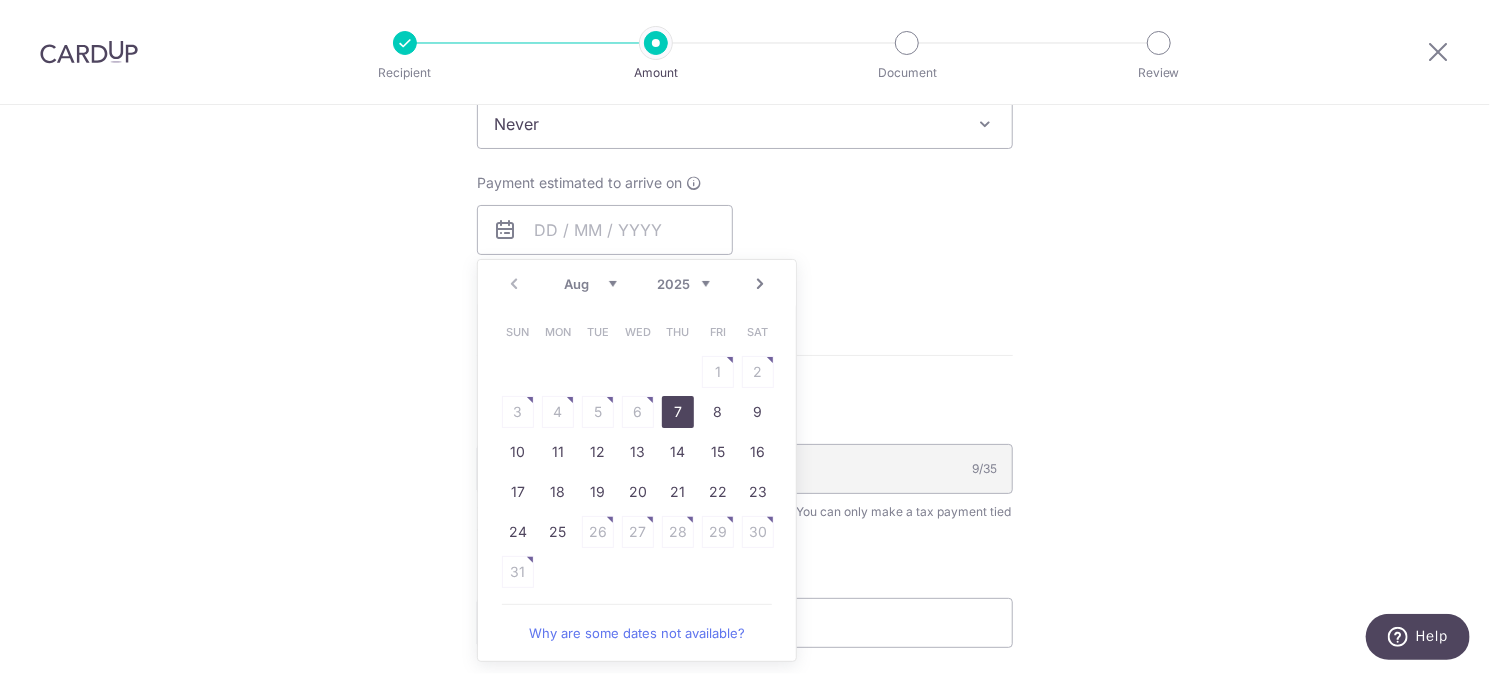 click on "7" at bounding box center (678, 412) 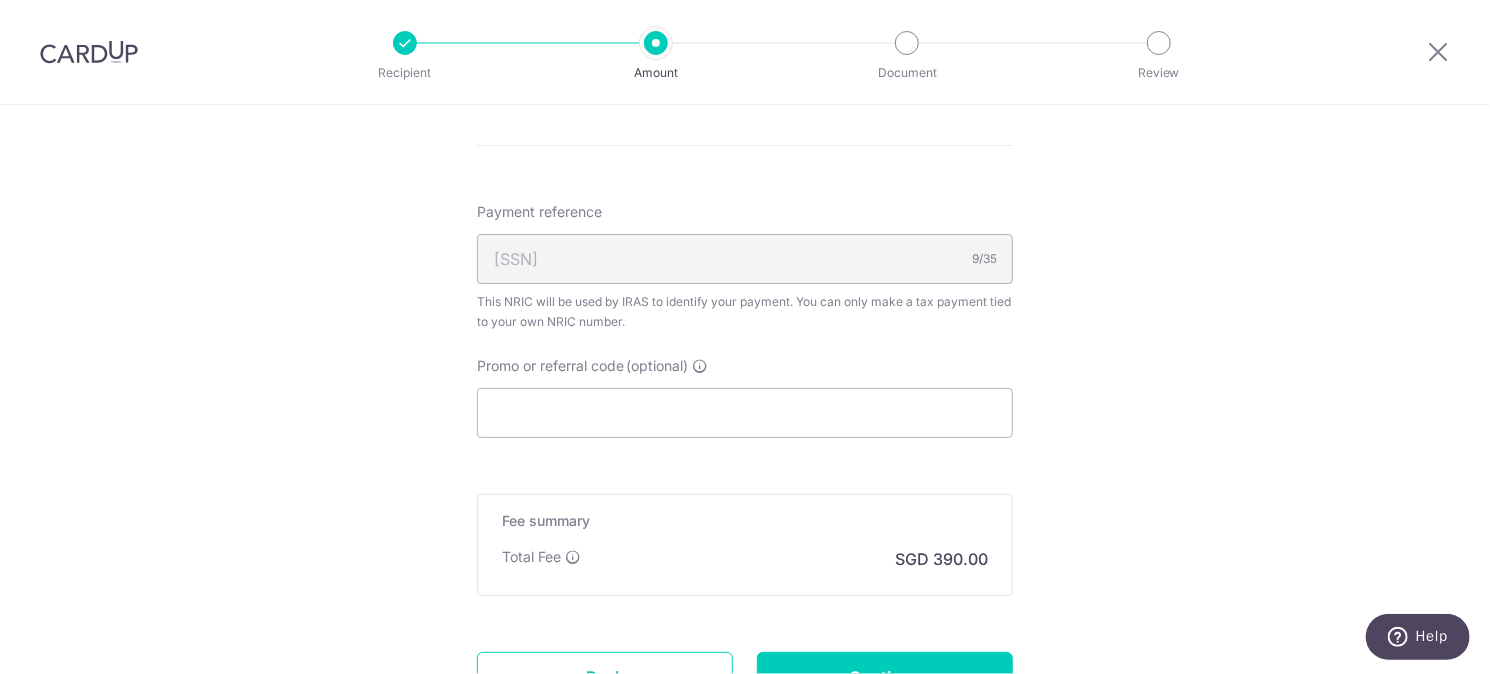 scroll, scrollTop: 1200, scrollLeft: 0, axis: vertical 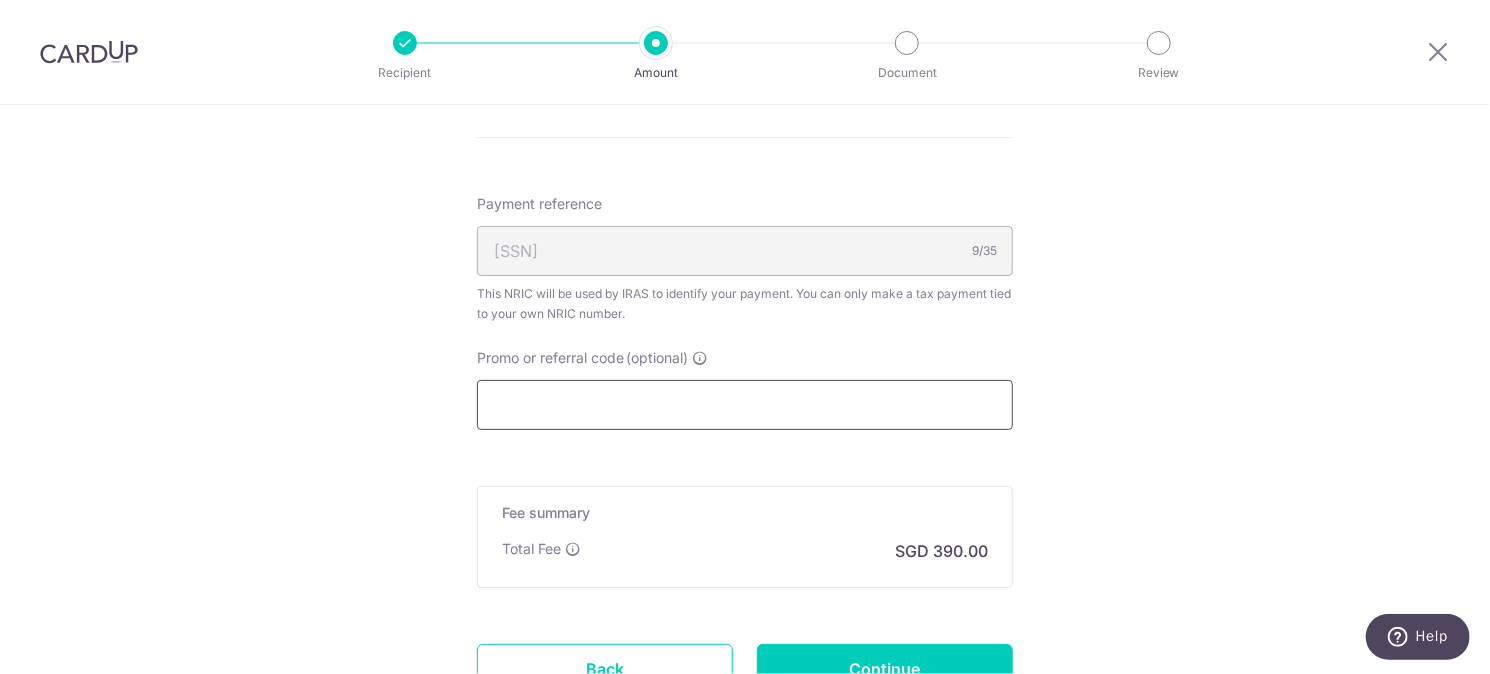 click on "Promo or referral code
(optional)" at bounding box center (745, 405) 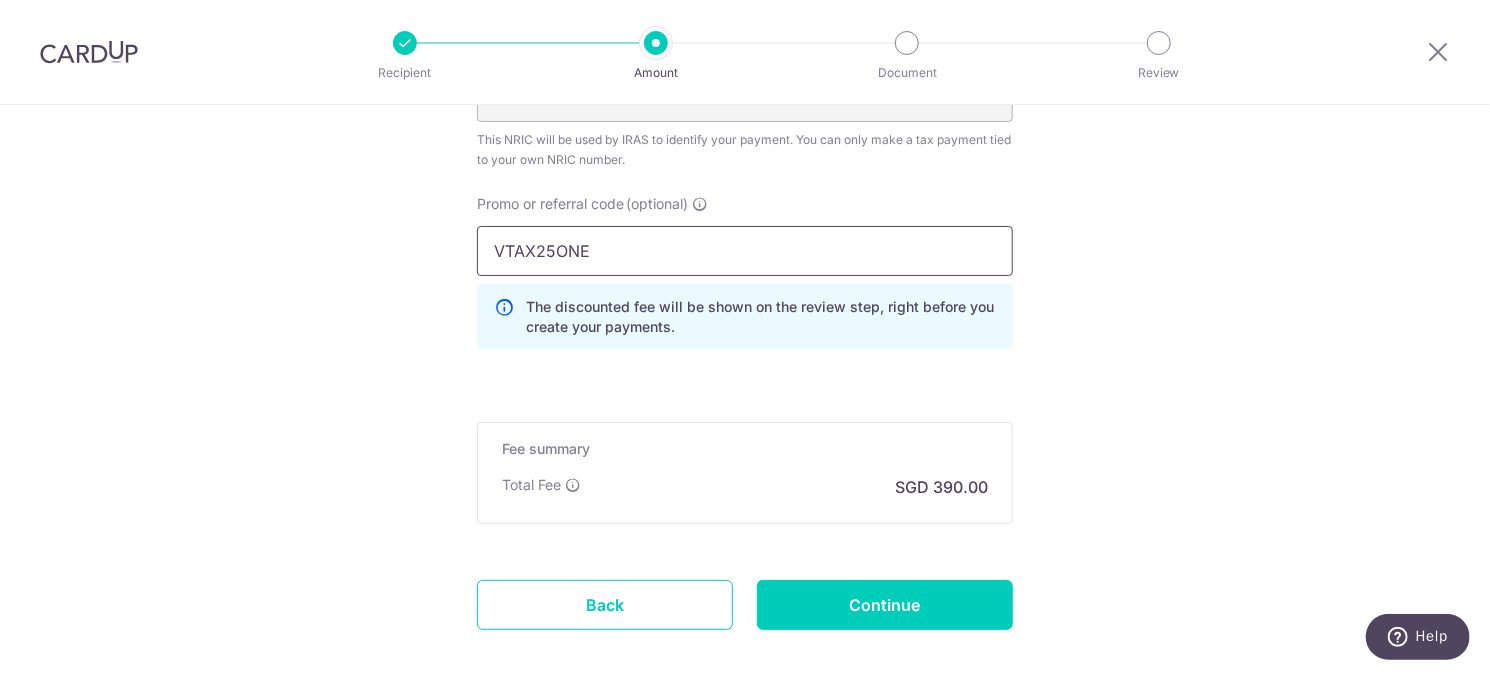 scroll, scrollTop: 1400, scrollLeft: 0, axis: vertical 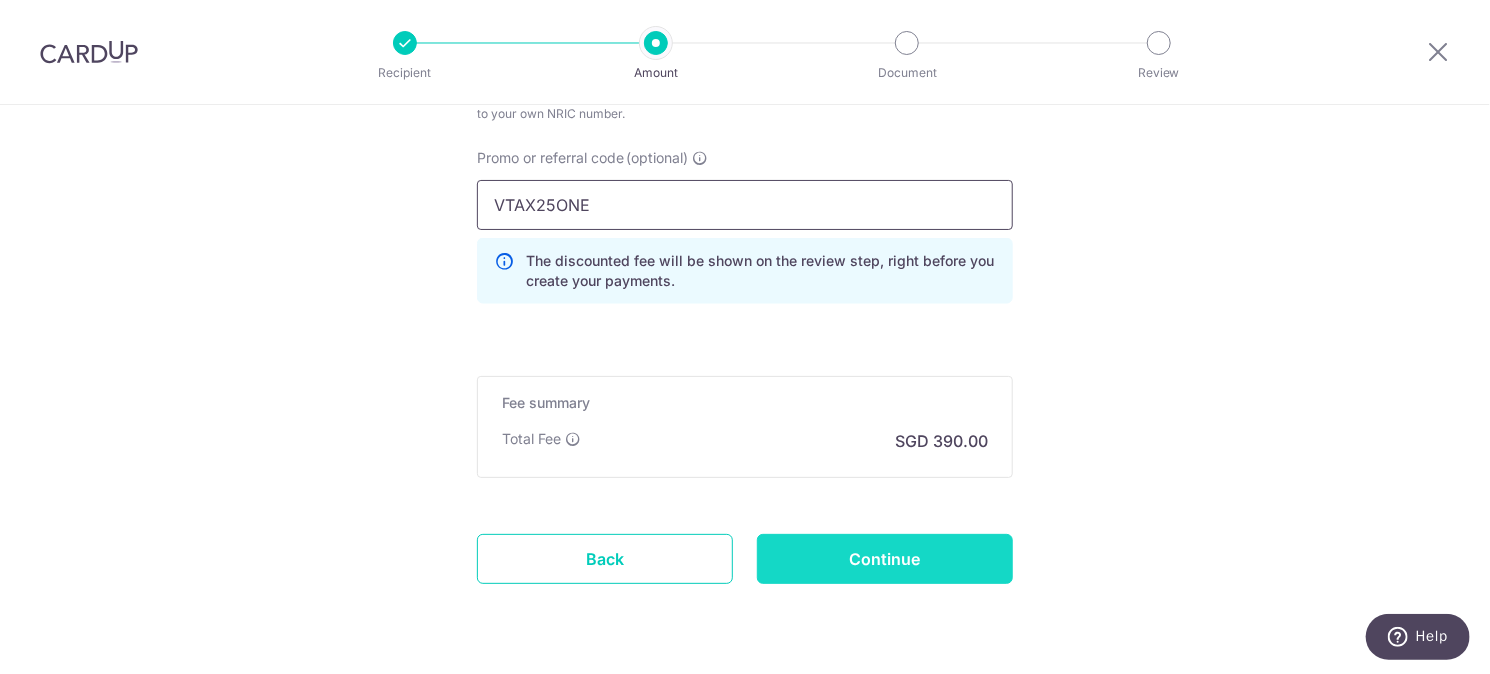 type on "VTAX25ONE" 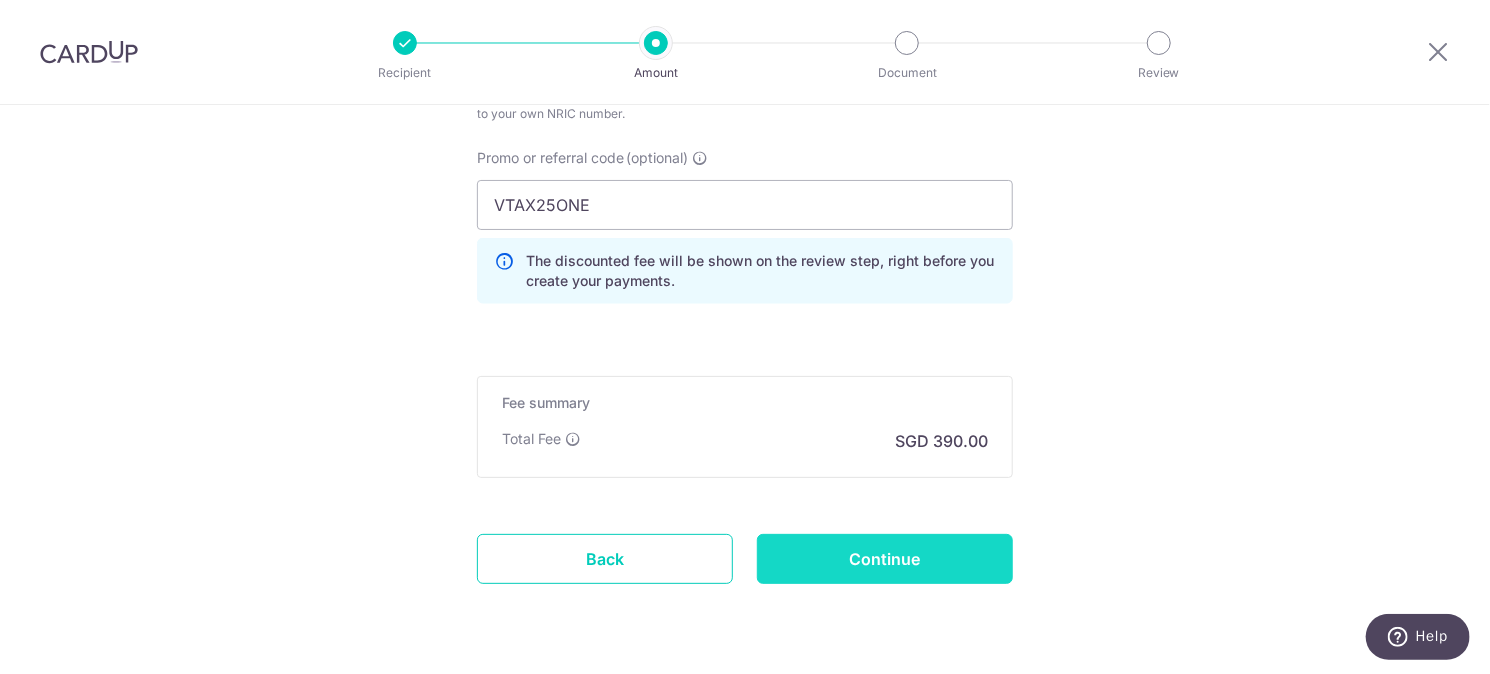 click on "Continue" at bounding box center [885, 559] 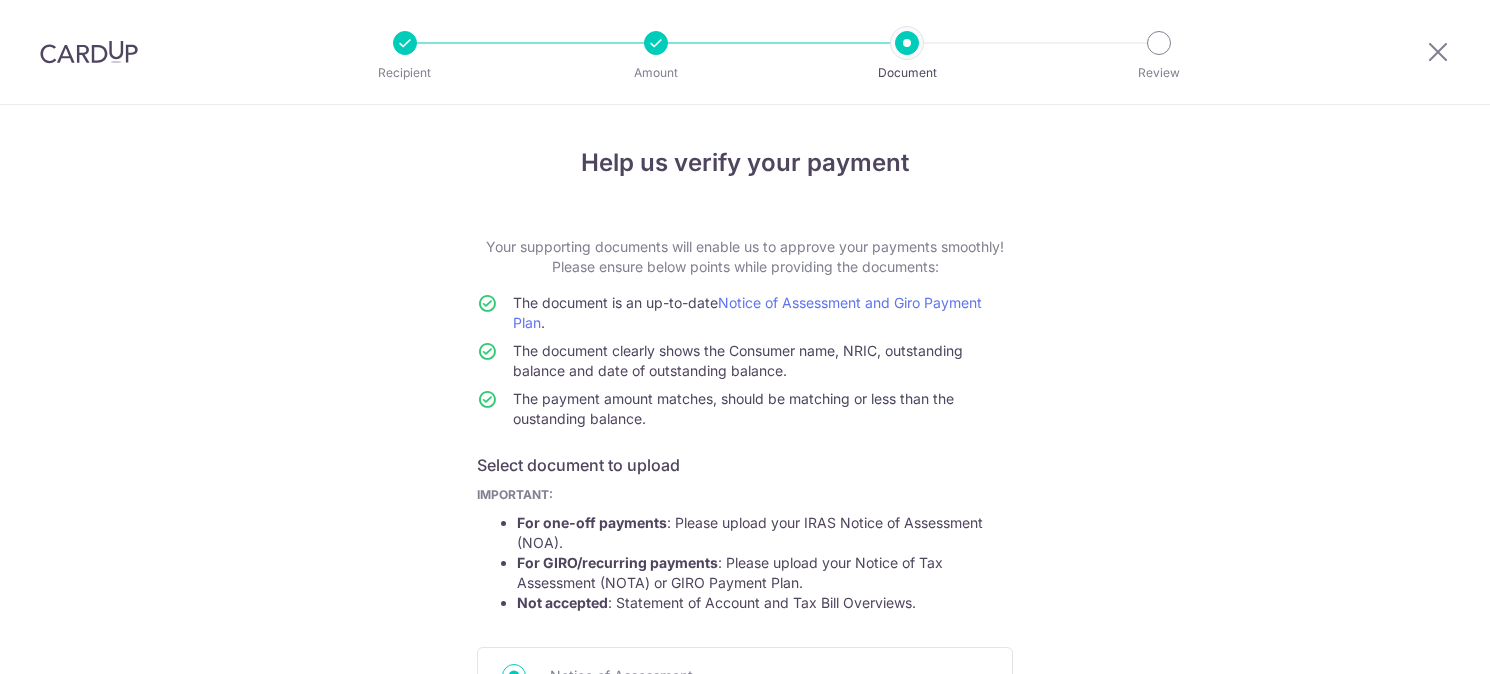 scroll, scrollTop: 0, scrollLeft: 0, axis: both 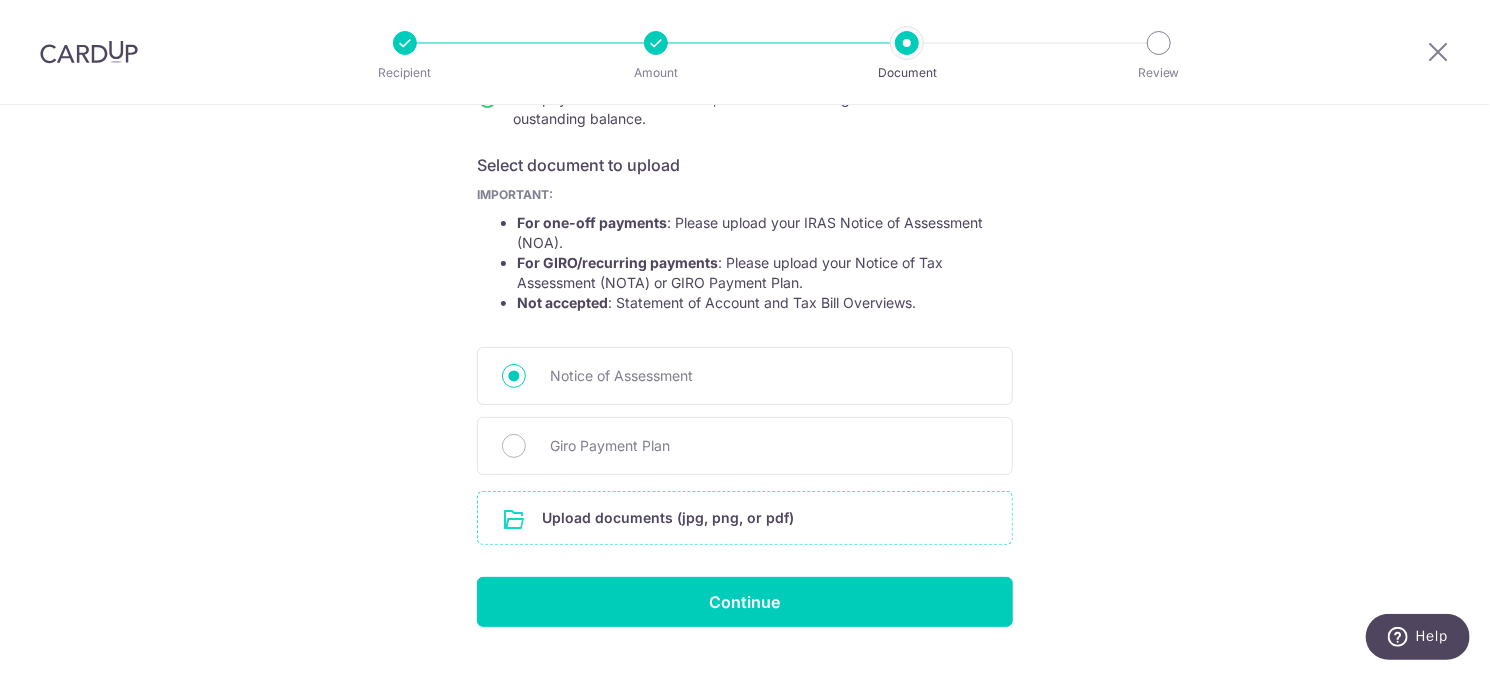 click at bounding box center (745, 518) 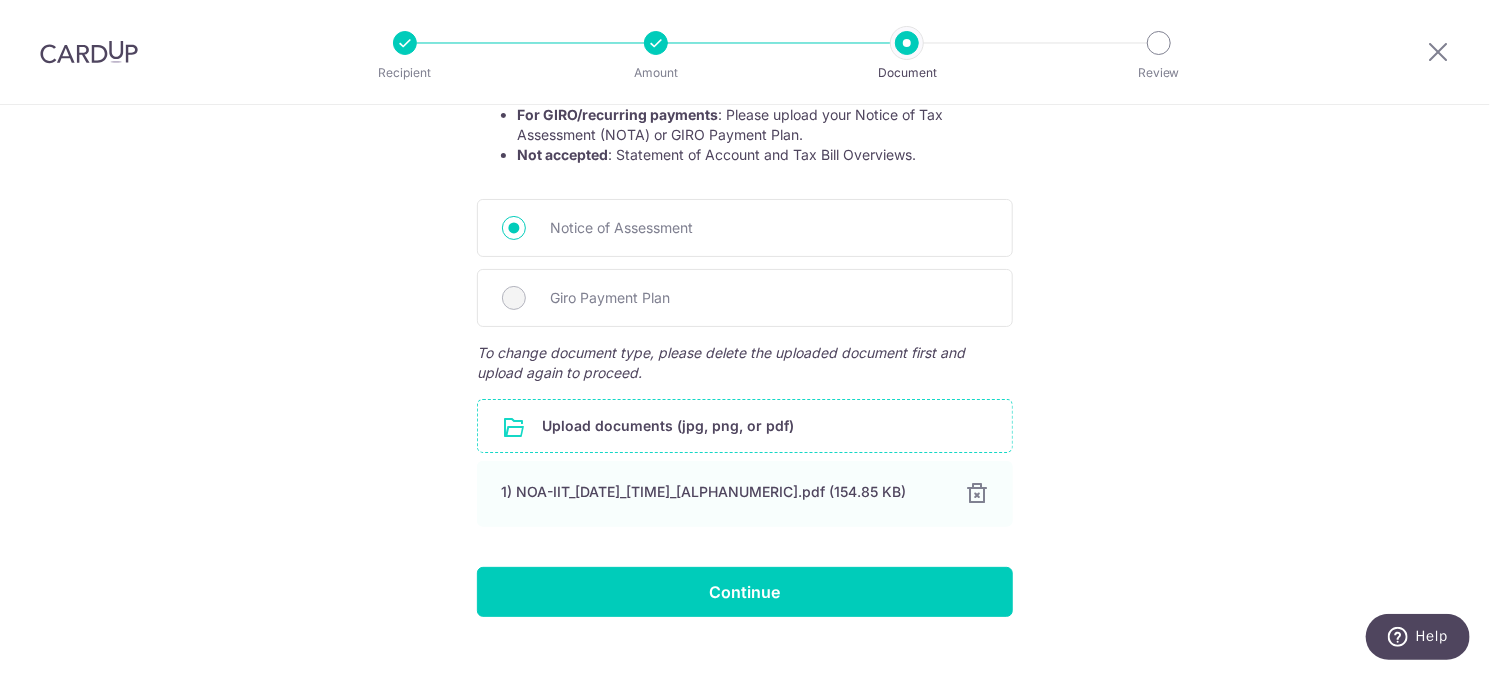 scroll, scrollTop: 483, scrollLeft: 0, axis: vertical 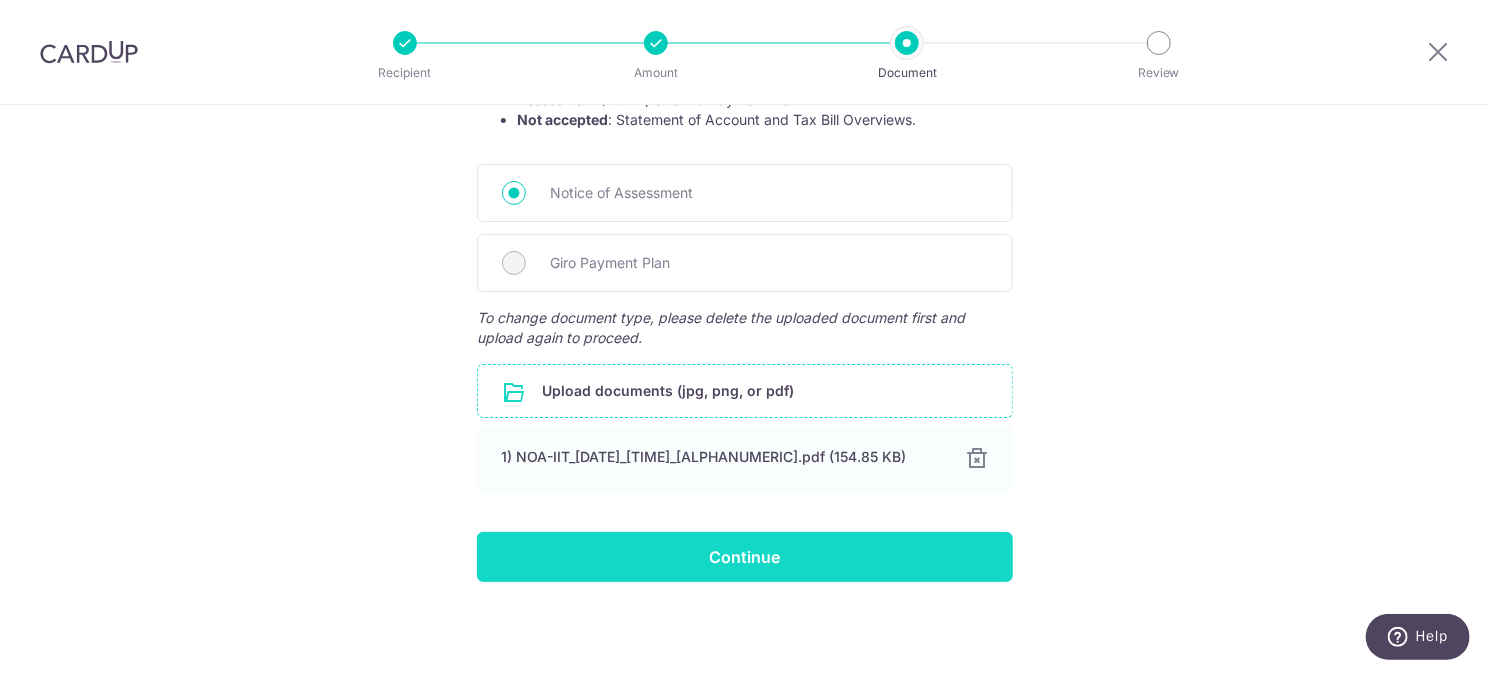 click on "Continue" at bounding box center (745, 557) 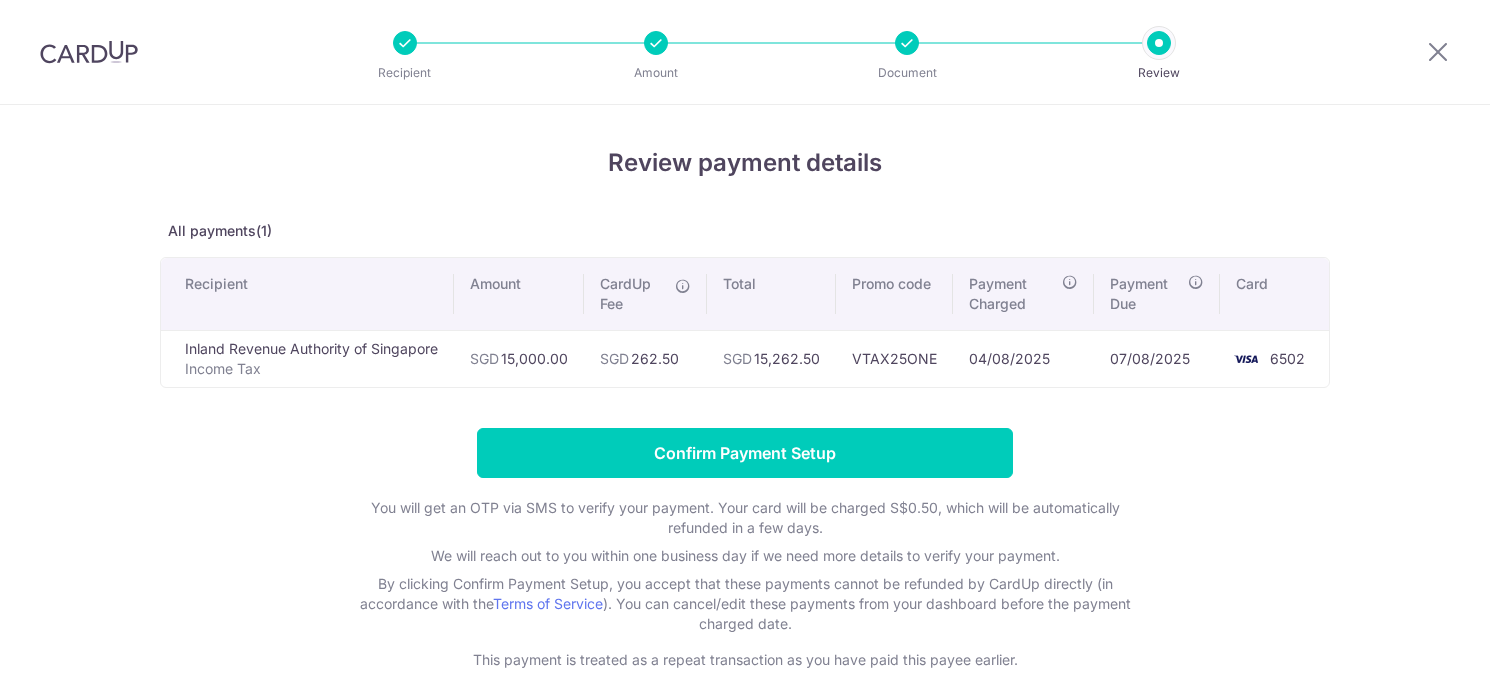 scroll, scrollTop: 0, scrollLeft: 0, axis: both 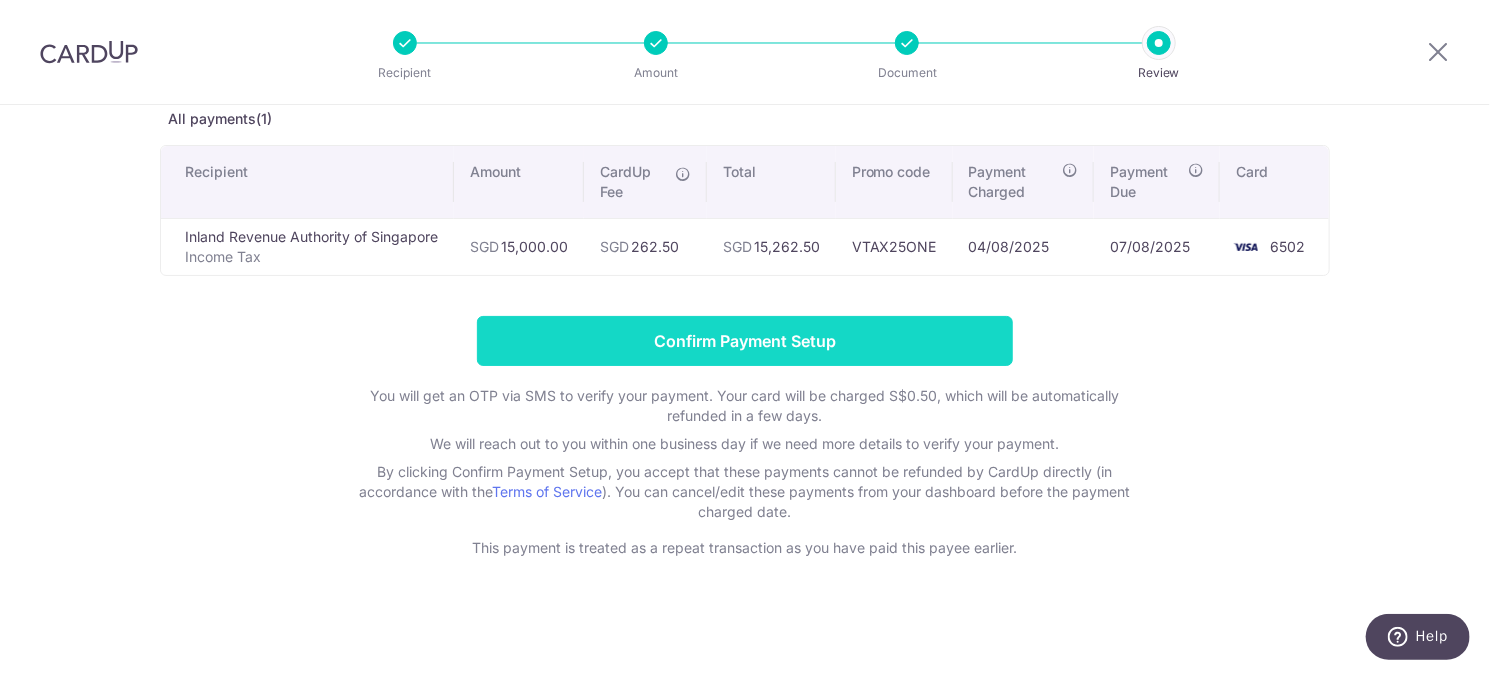 click on "Confirm Payment Setup" at bounding box center [745, 341] 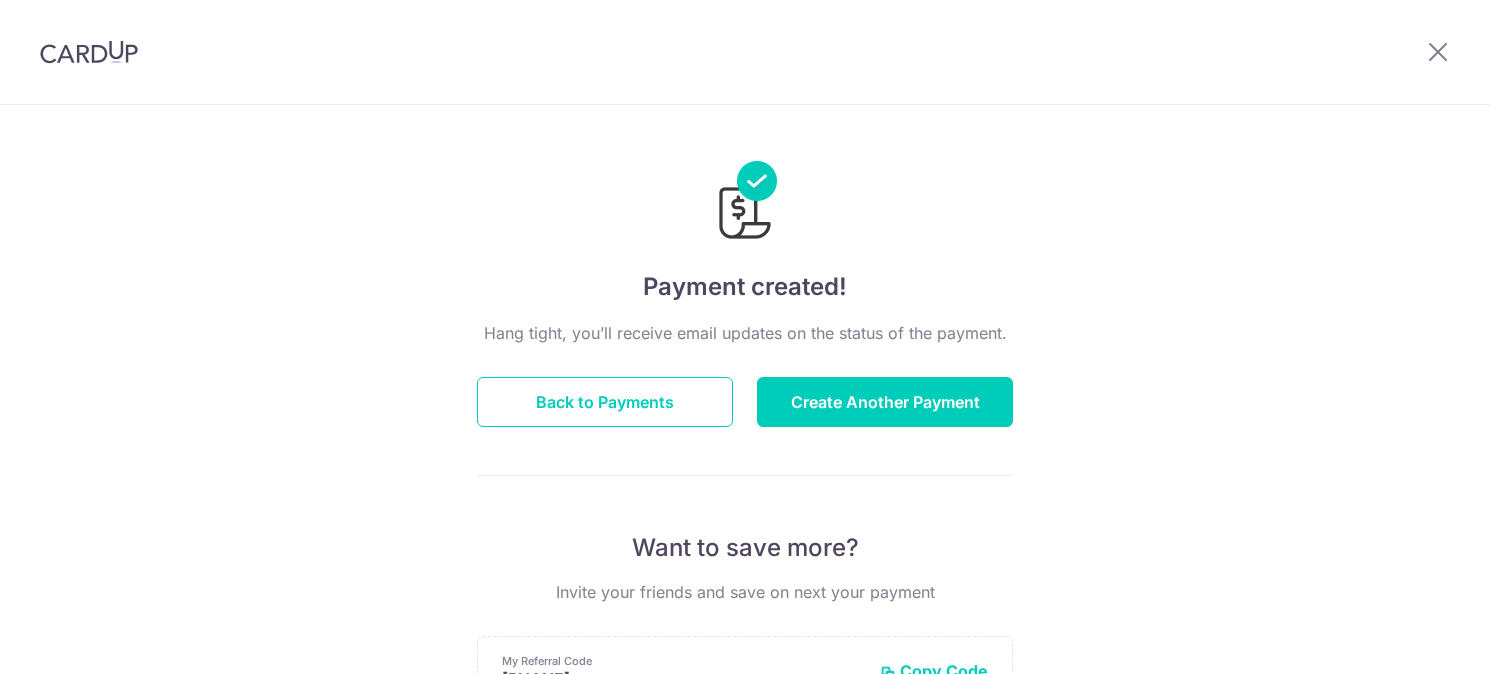 scroll, scrollTop: 0, scrollLeft: 0, axis: both 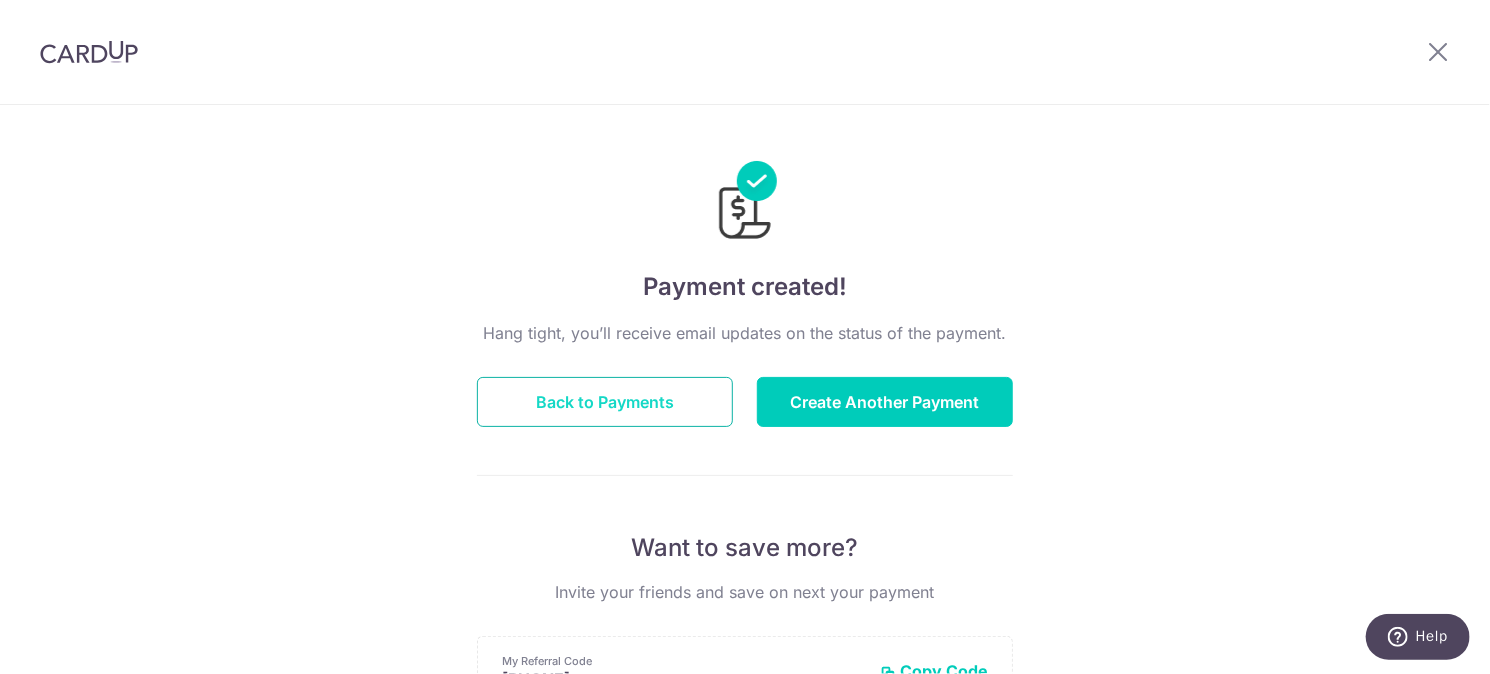 click on "Back to Payments" at bounding box center (605, 402) 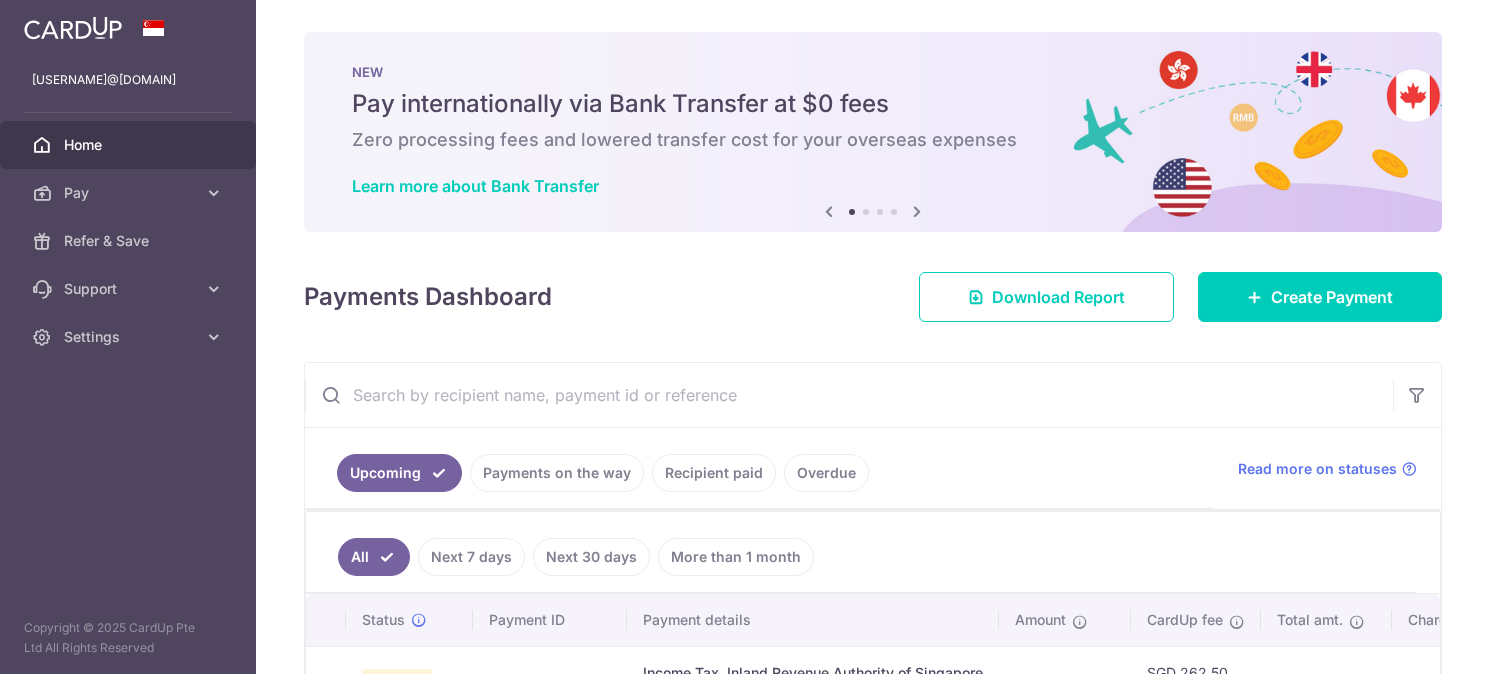 scroll, scrollTop: 0, scrollLeft: 0, axis: both 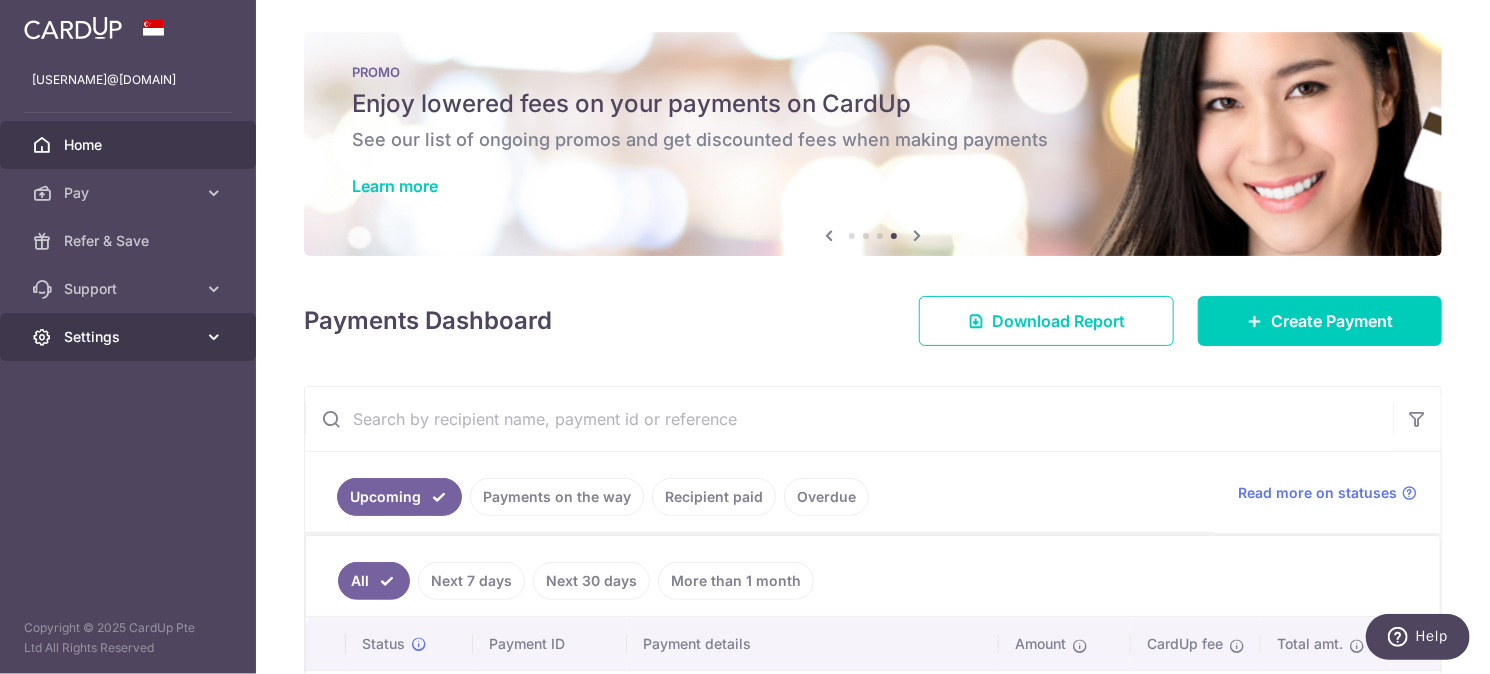 click on "Settings" at bounding box center [130, 337] 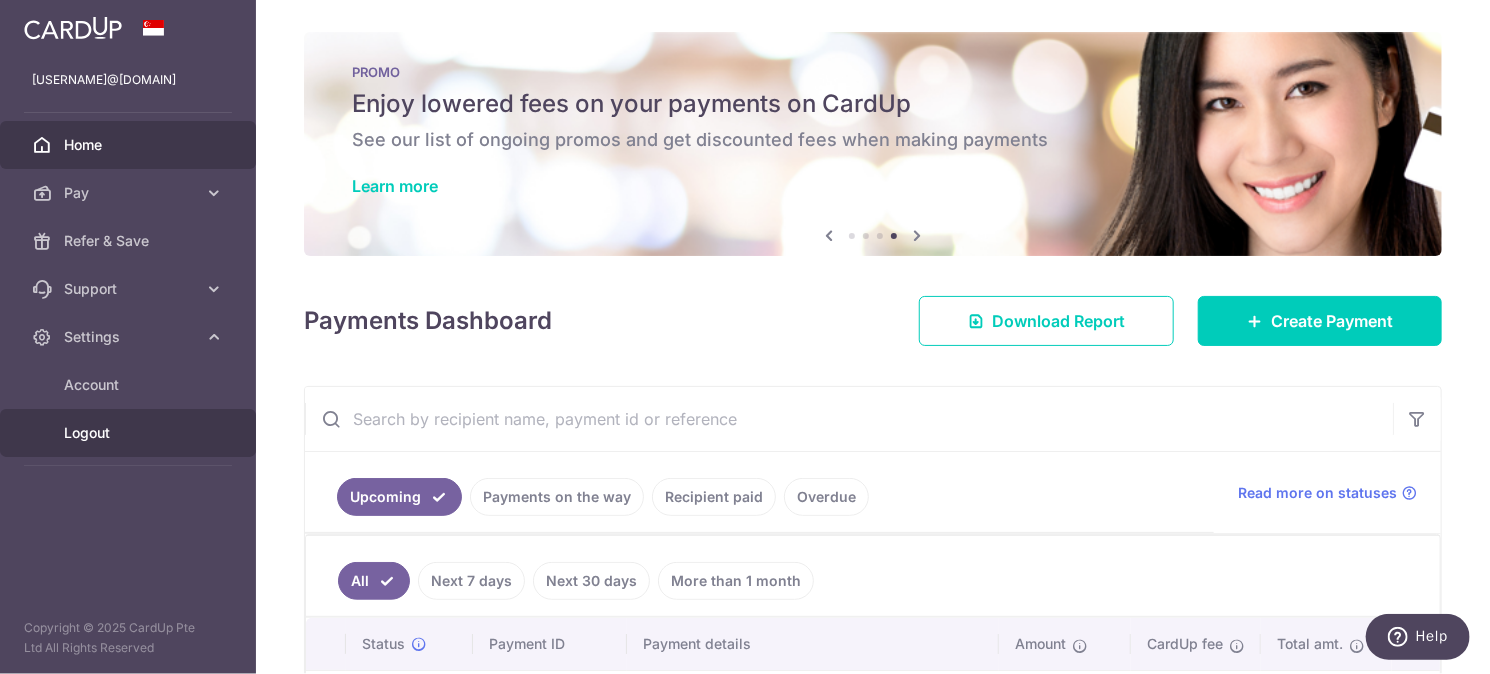 click on "Logout" at bounding box center (130, 433) 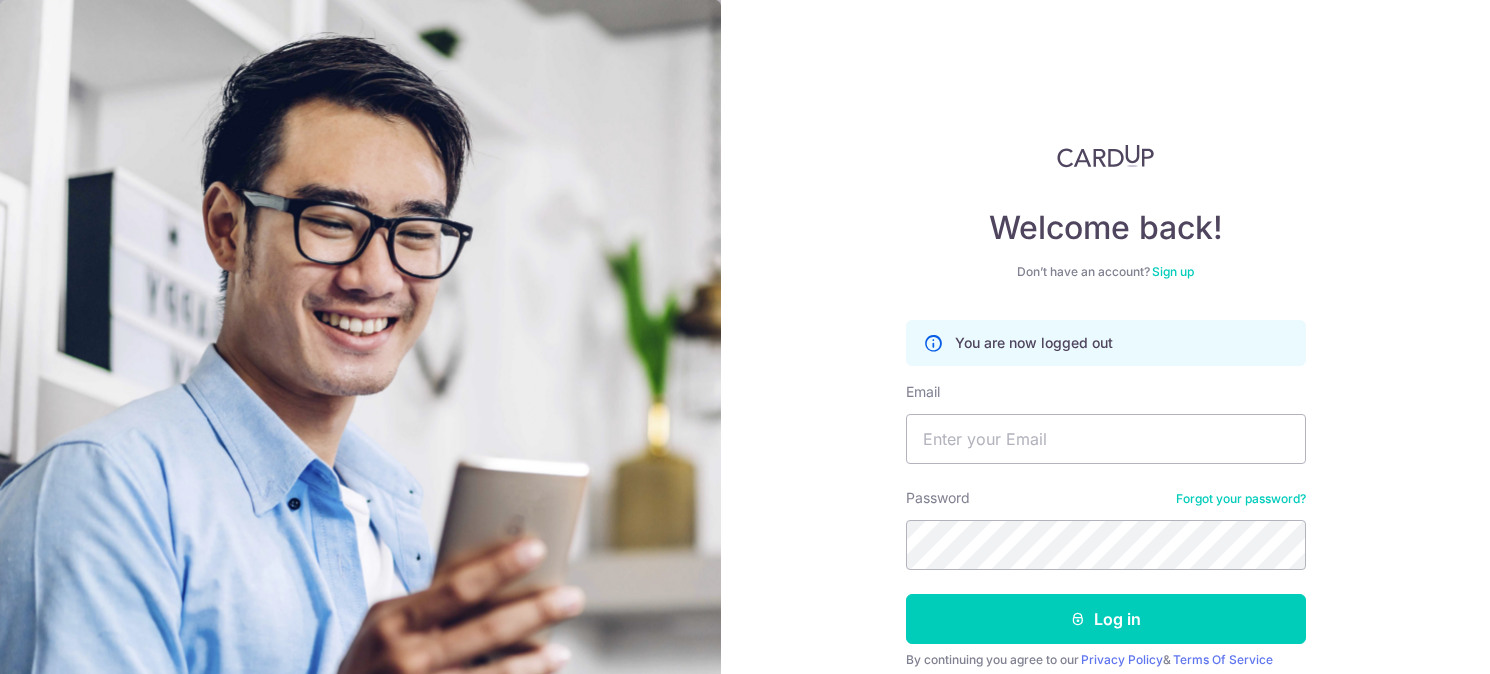 scroll, scrollTop: 0, scrollLeft: 0, axis: both 